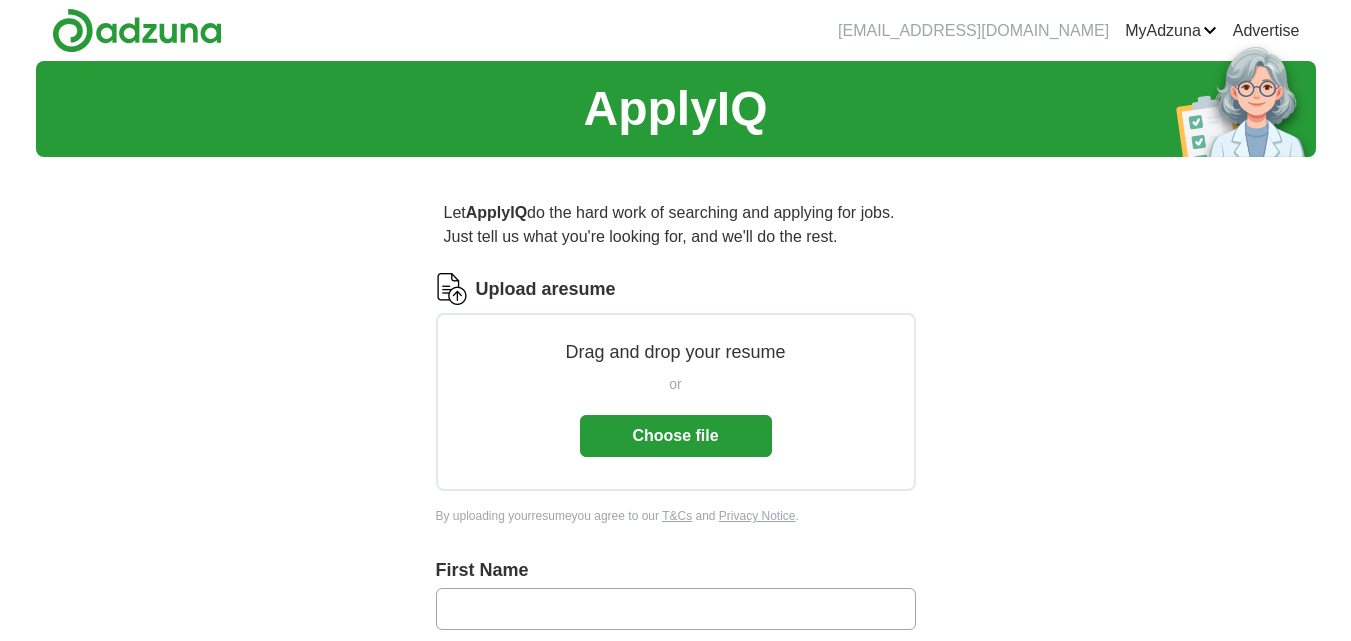 scroll, scrollTop: 0, scrollLeft: 0, axis: both 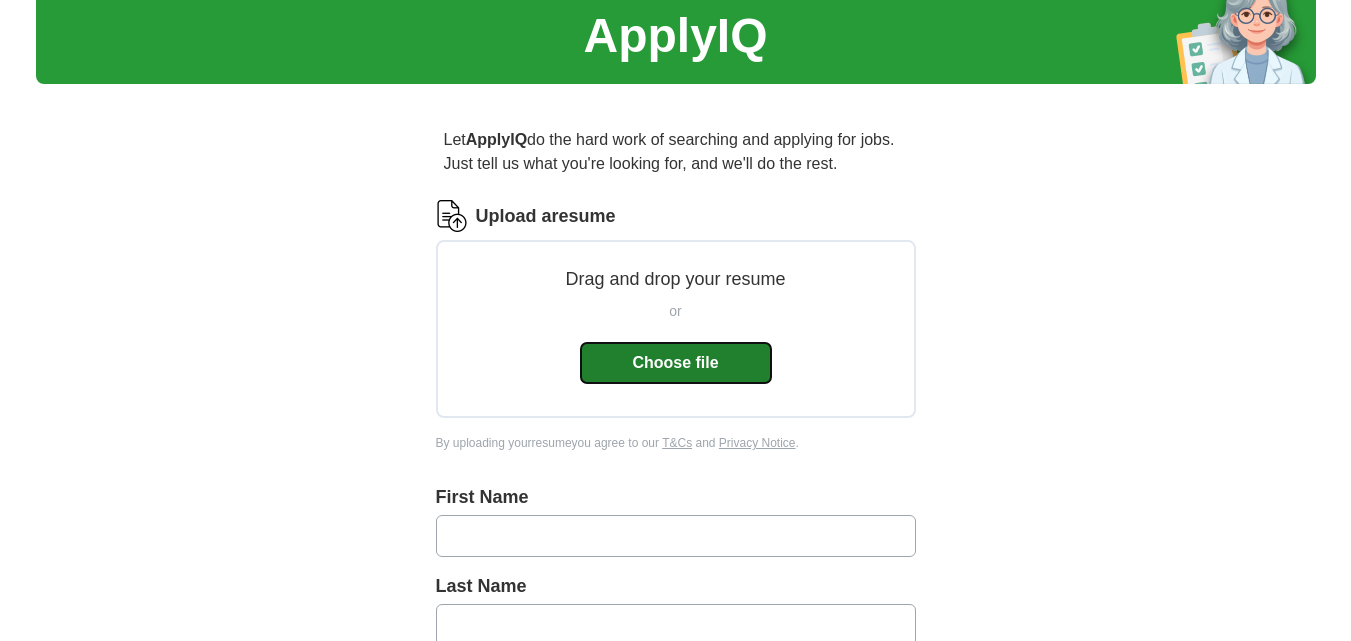 click on "Choose file" at bounding box center [676, 363] 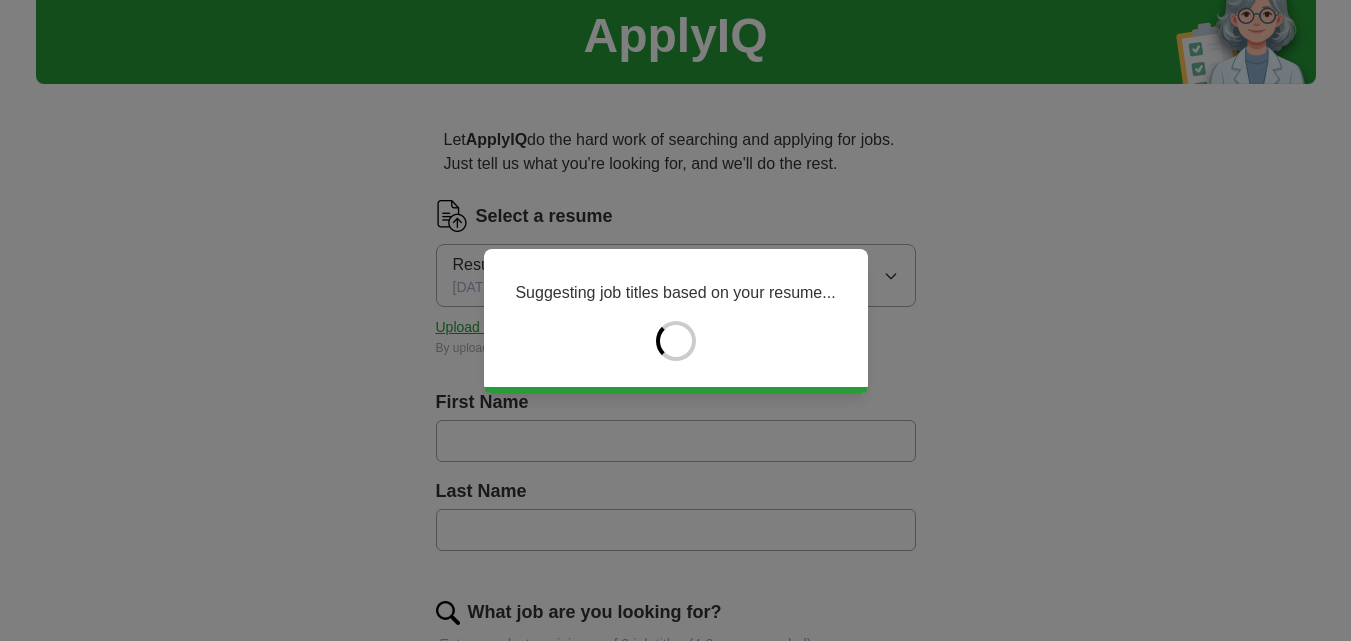 type on "******" 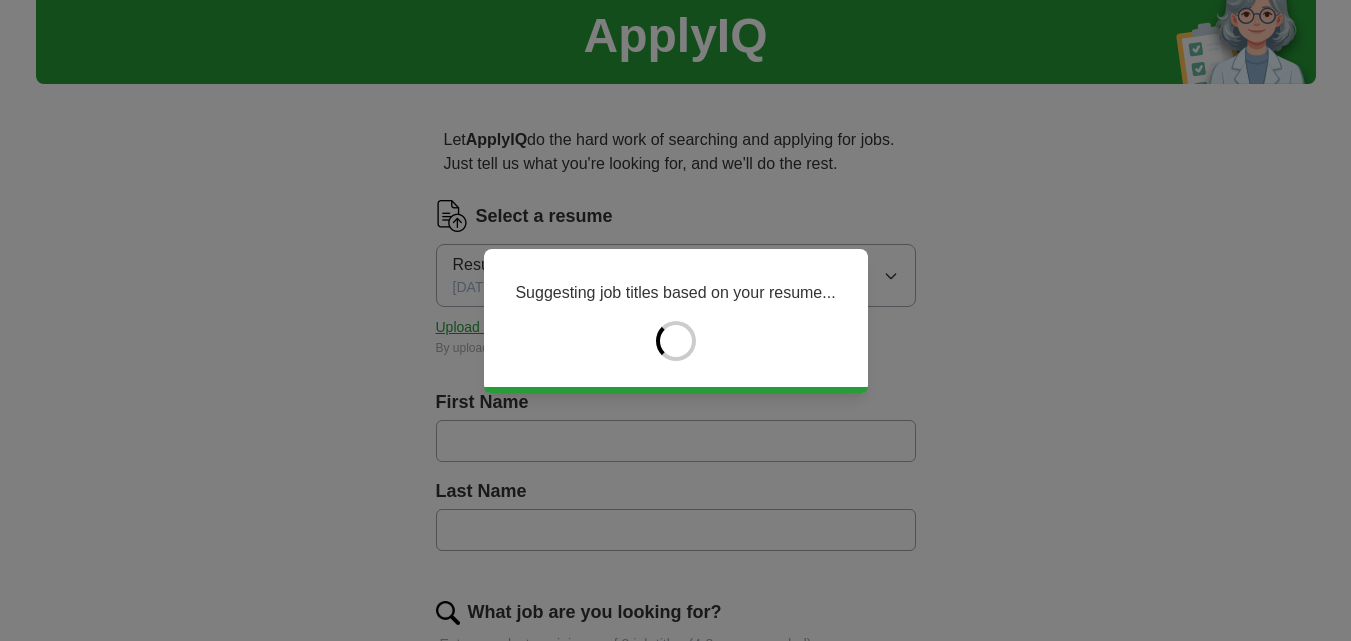 type on "******" 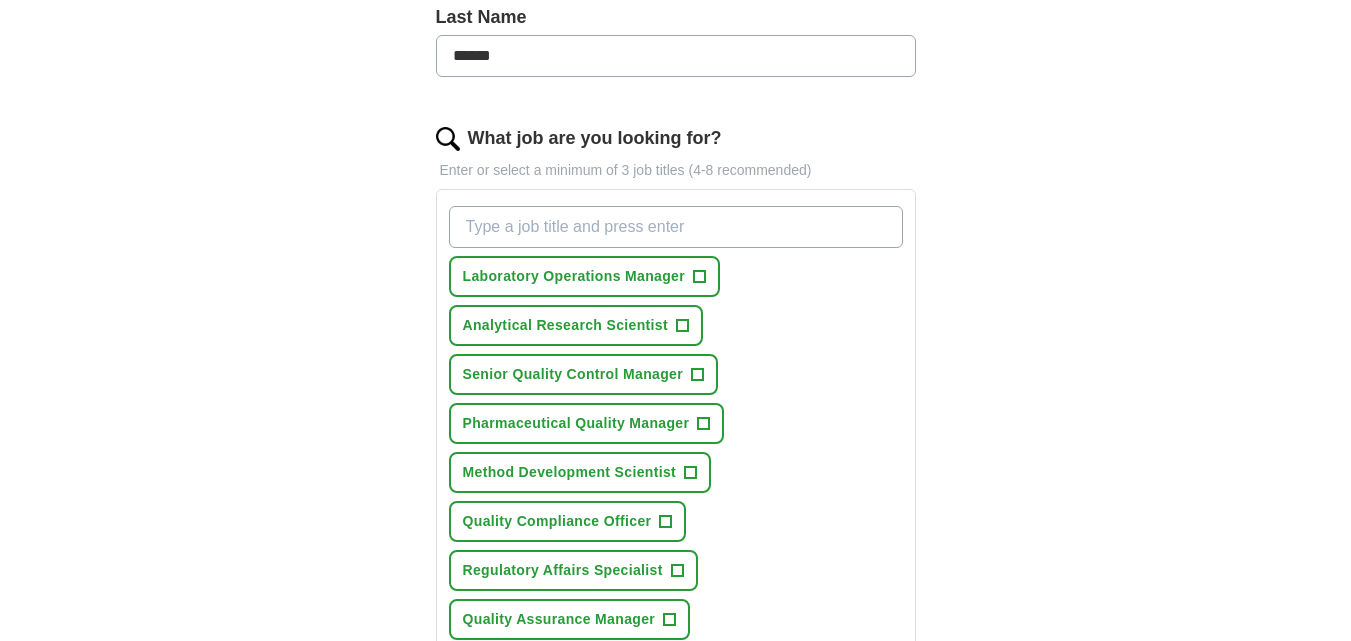 scroll, scrollTop: 544, scrollLeft: 0, axis: vertical 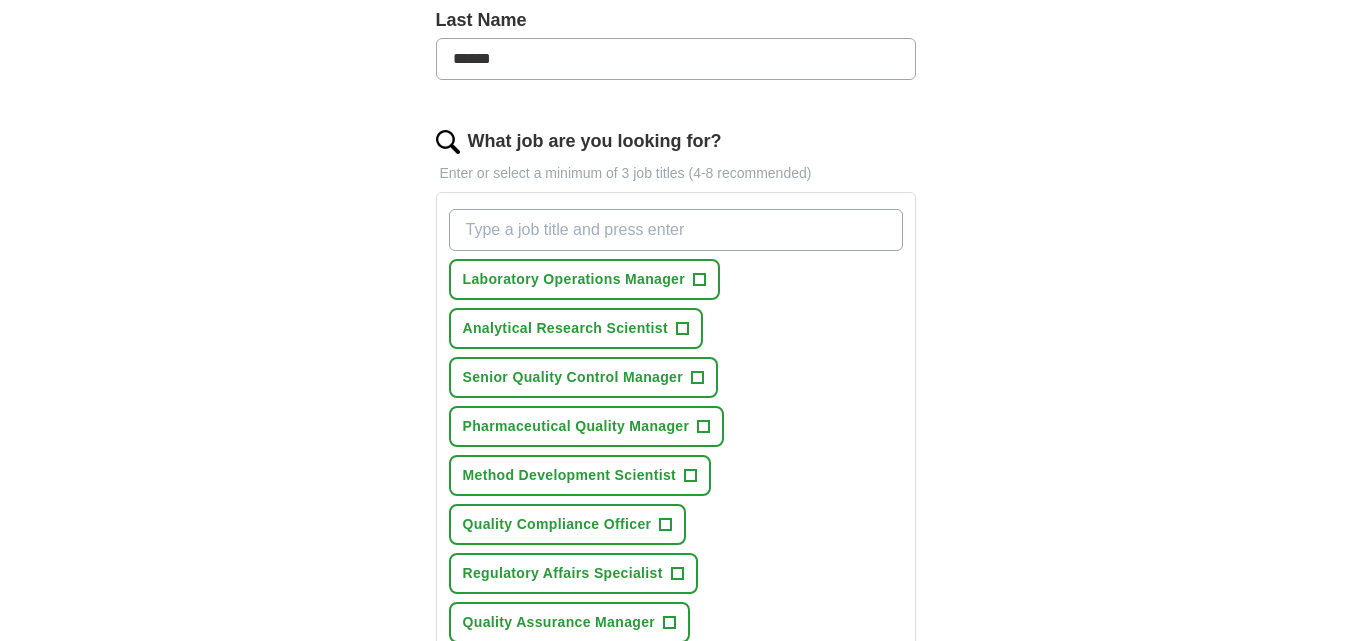 click on "+" at bounding box center (700, 280) 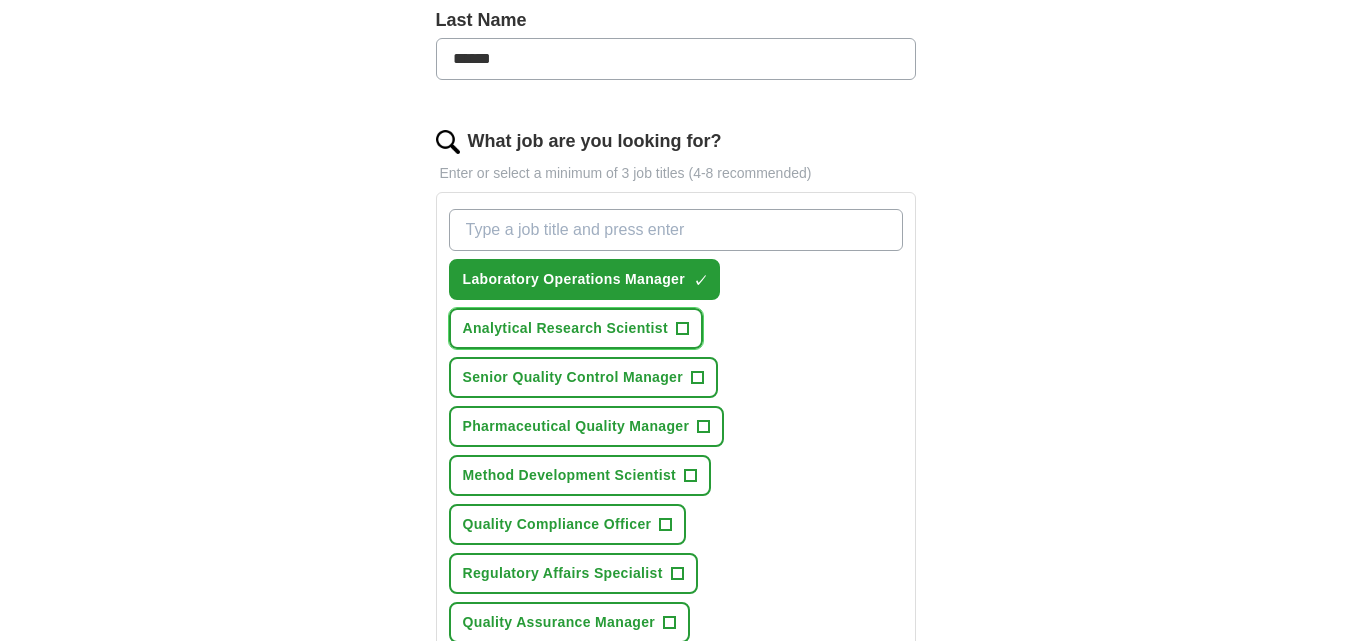 click on "+" at bounding box center (682, 329) 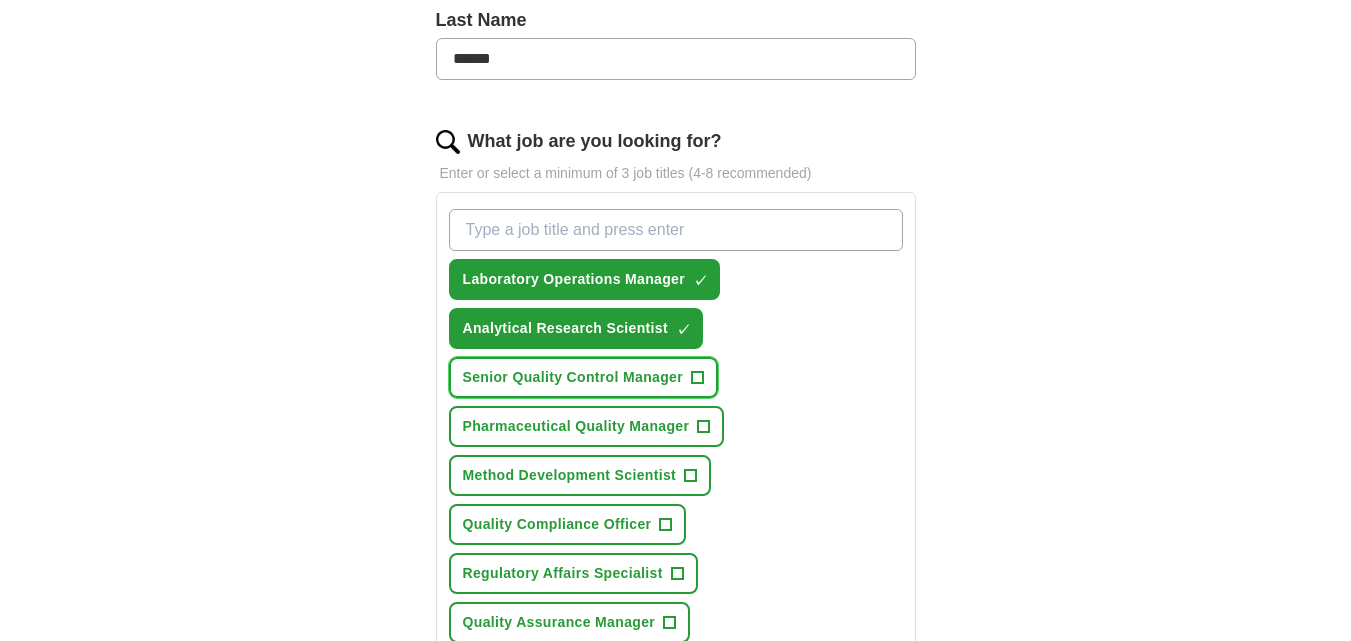 click on "+" at bounding box center [698, 378] 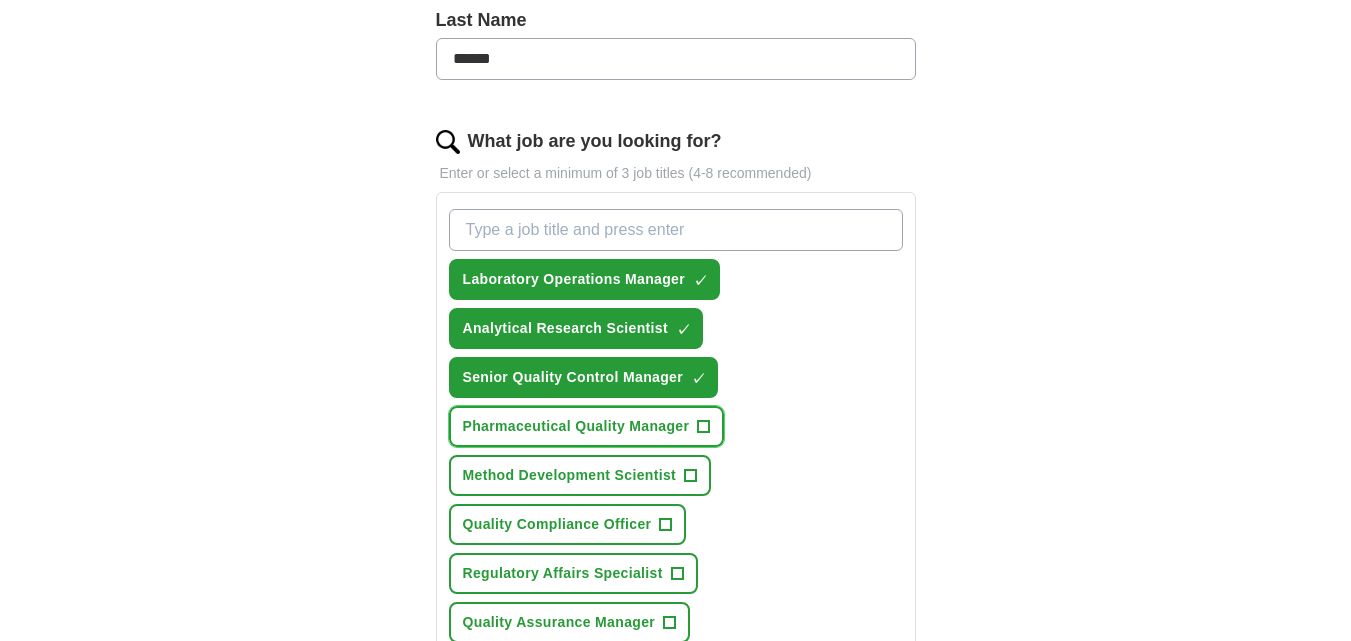 click on "+" at bounding box center [704, 427] 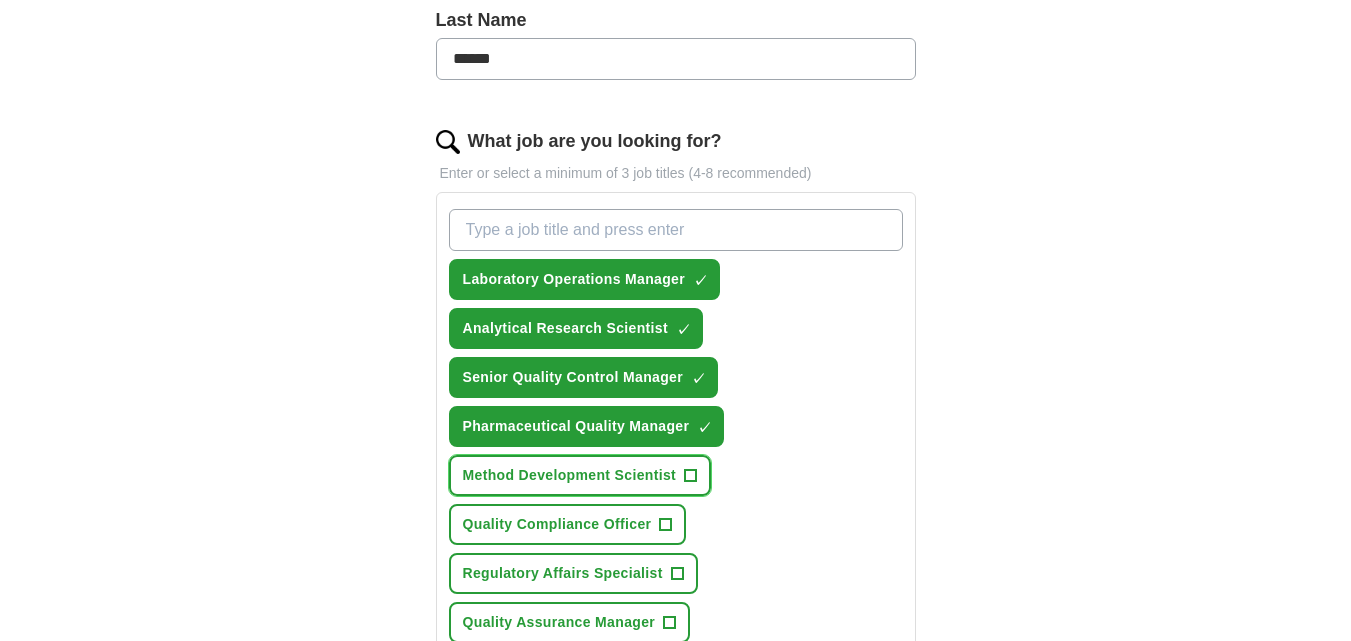 click on "+" at bounding box center [691, 476] 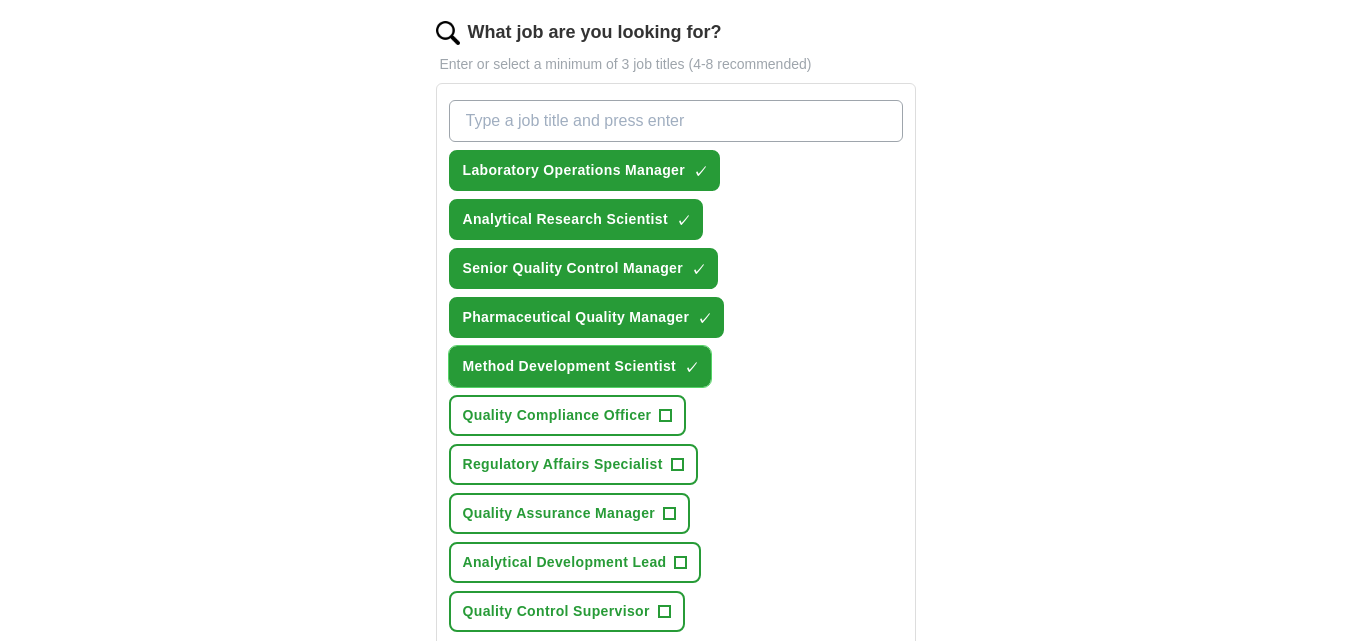 scroll, scrollTop: 662, scrollLeft: 0, axis: vertical 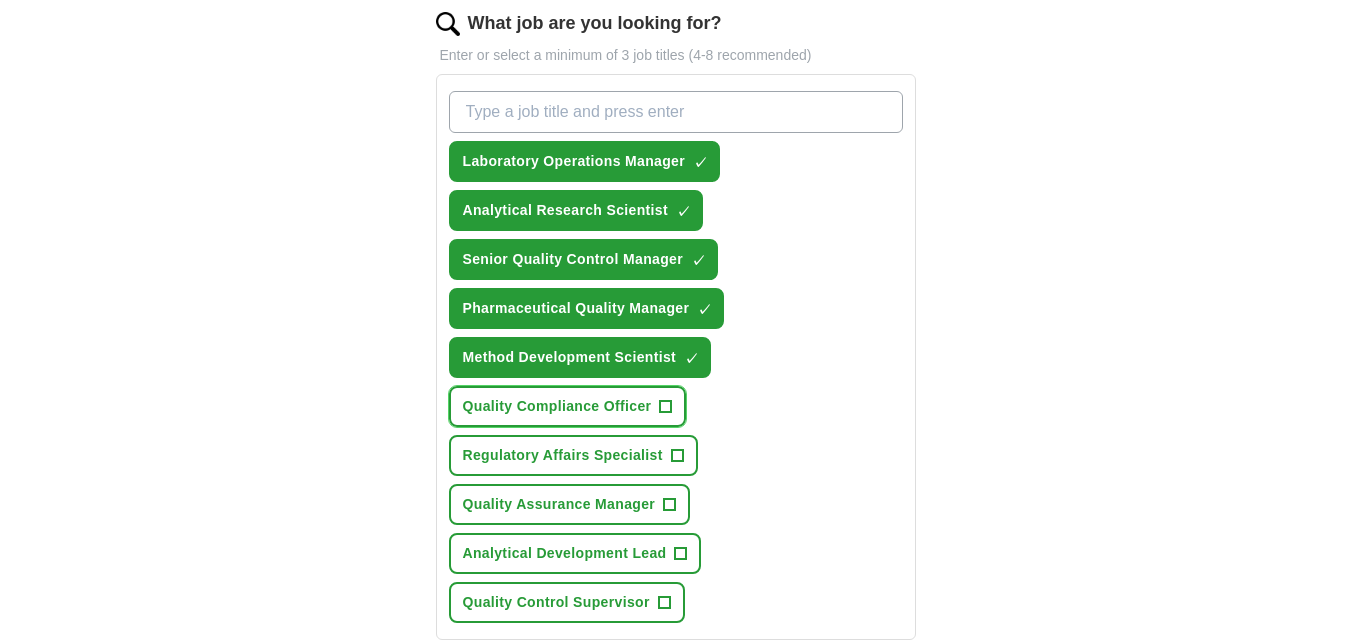 click on "+" at bounding box center [666, 407] 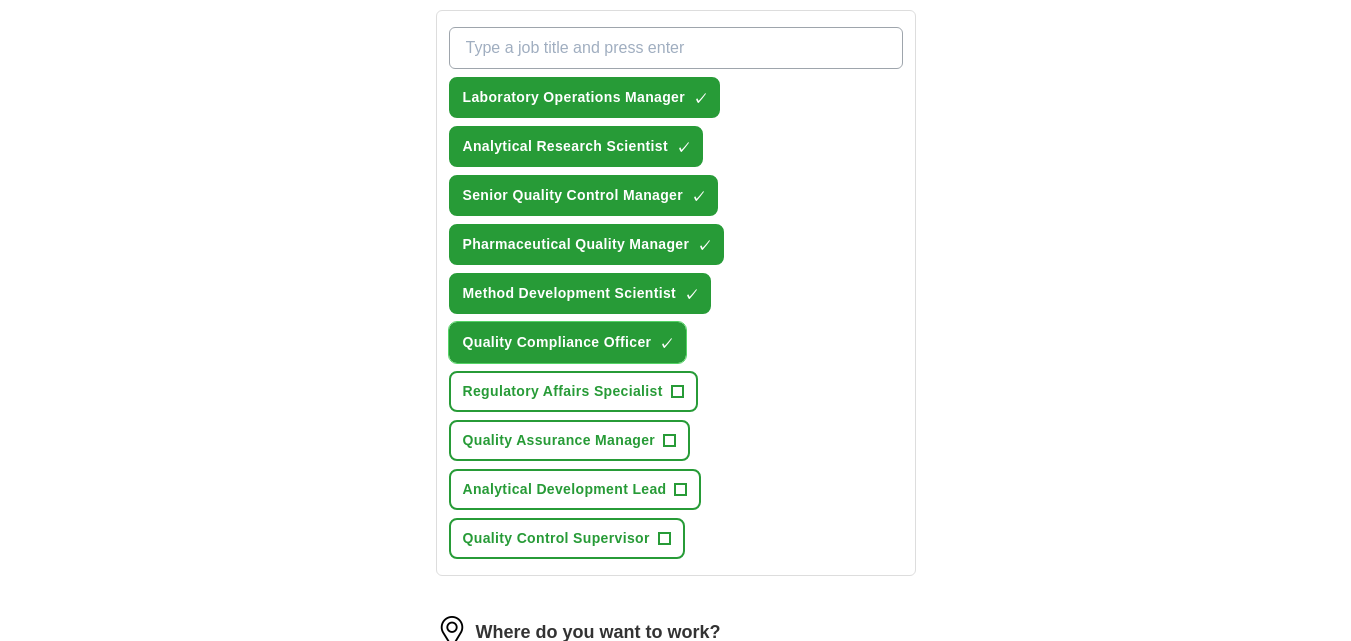 scroll, scrollTop: 731, scrollLeft: 0, axis: vertical 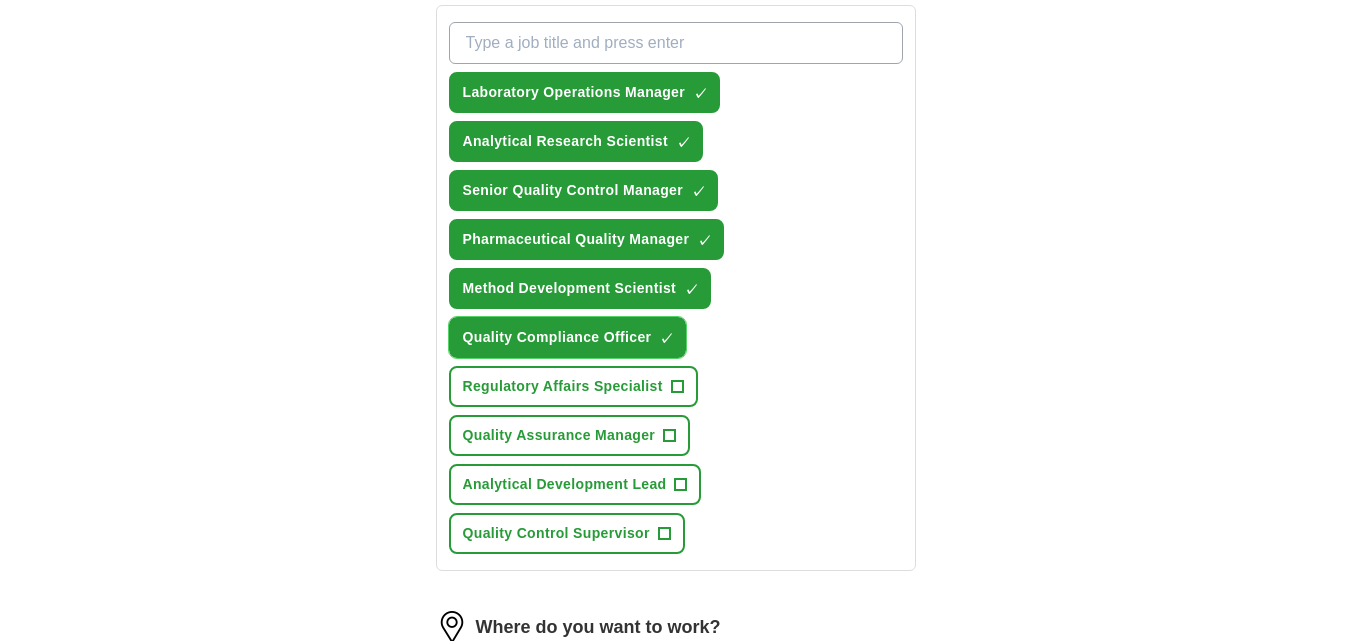 click on "+" at bounding box center (664, 534) 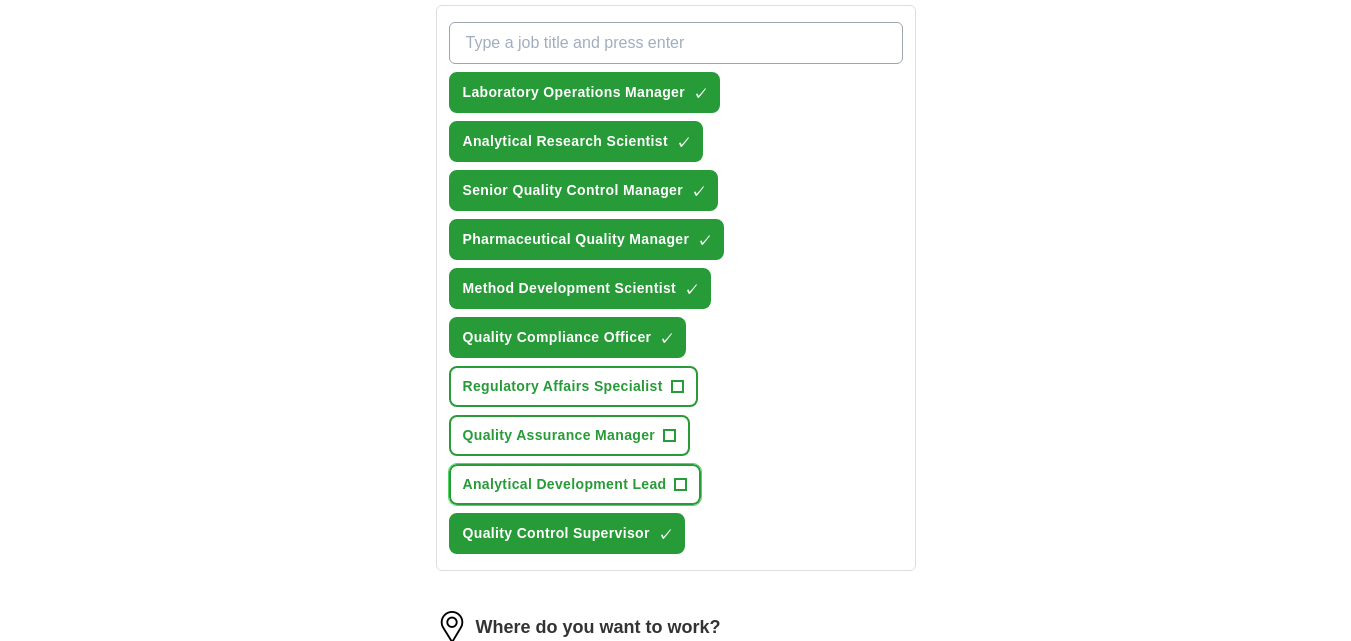 click on "Analytical Development Lead +" at bounding box center [575, 484] 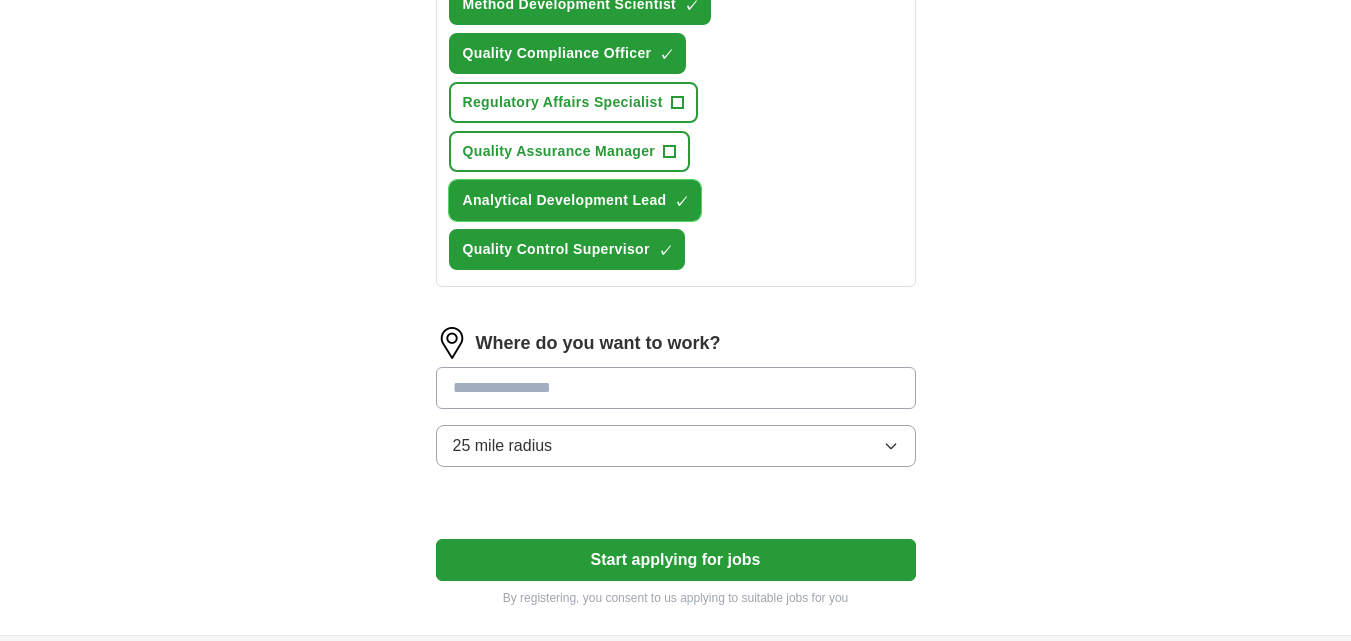 scroll, scrollTop: 1060, scrollLeft: 0, axis: vertical 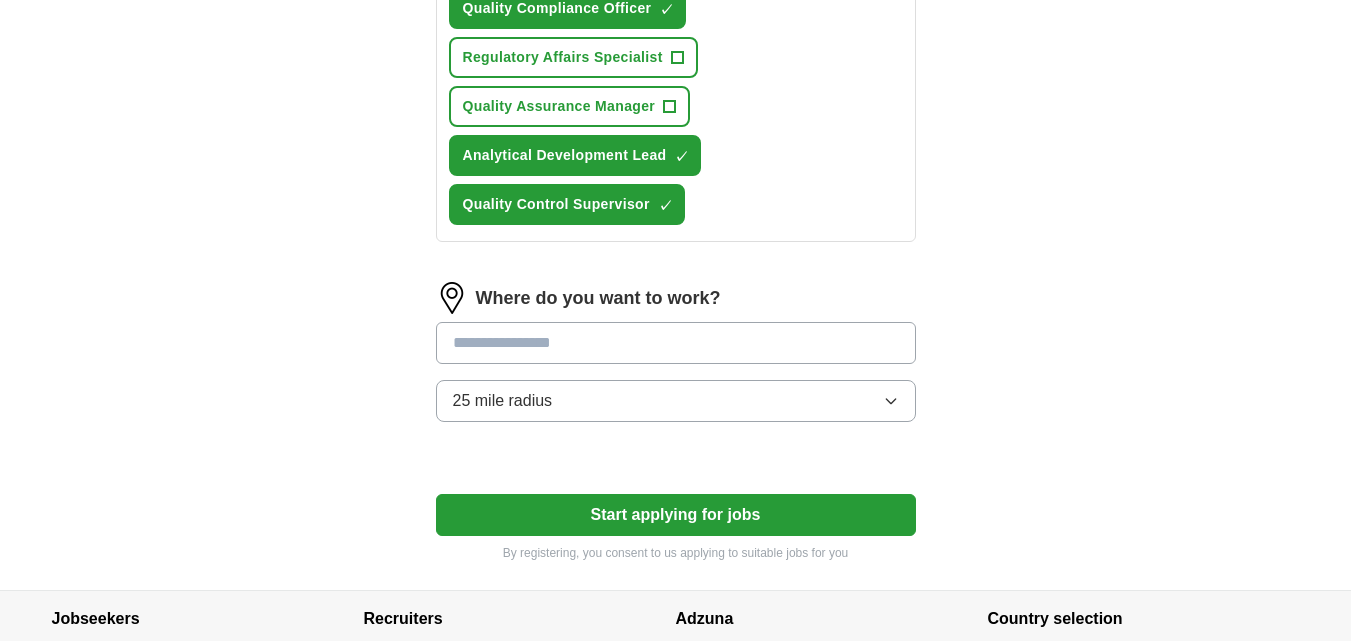 click at bounding box center (676, 343) 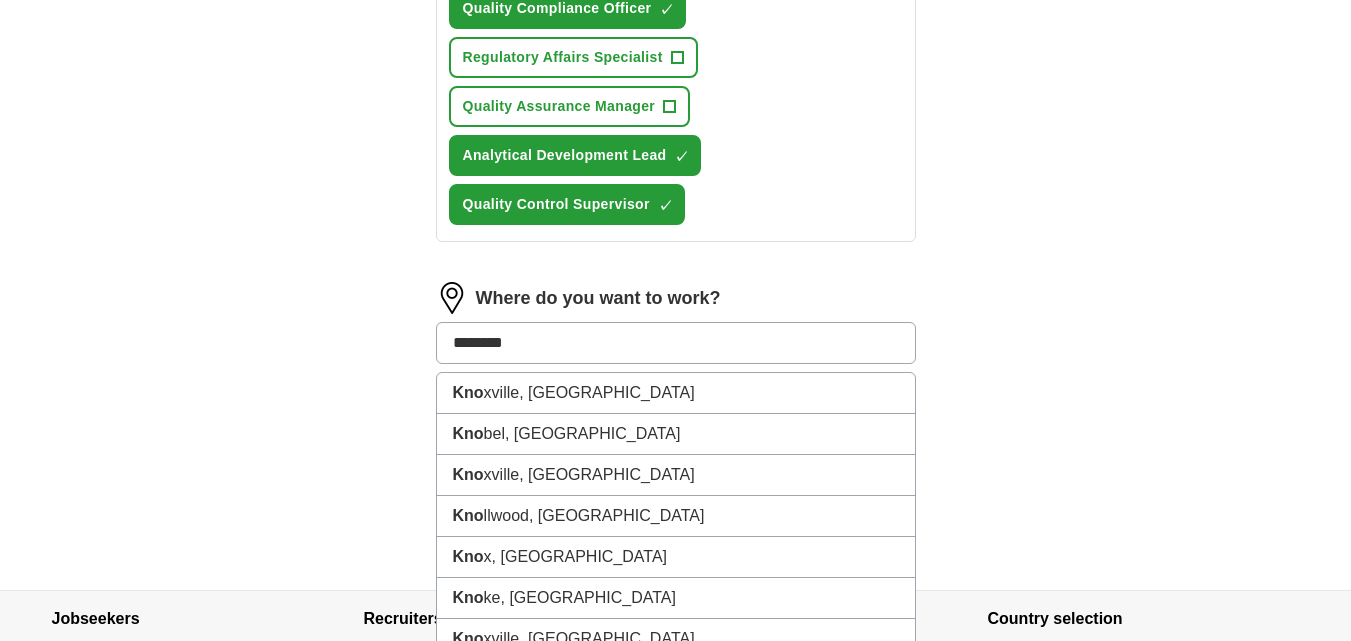 type on "*********" 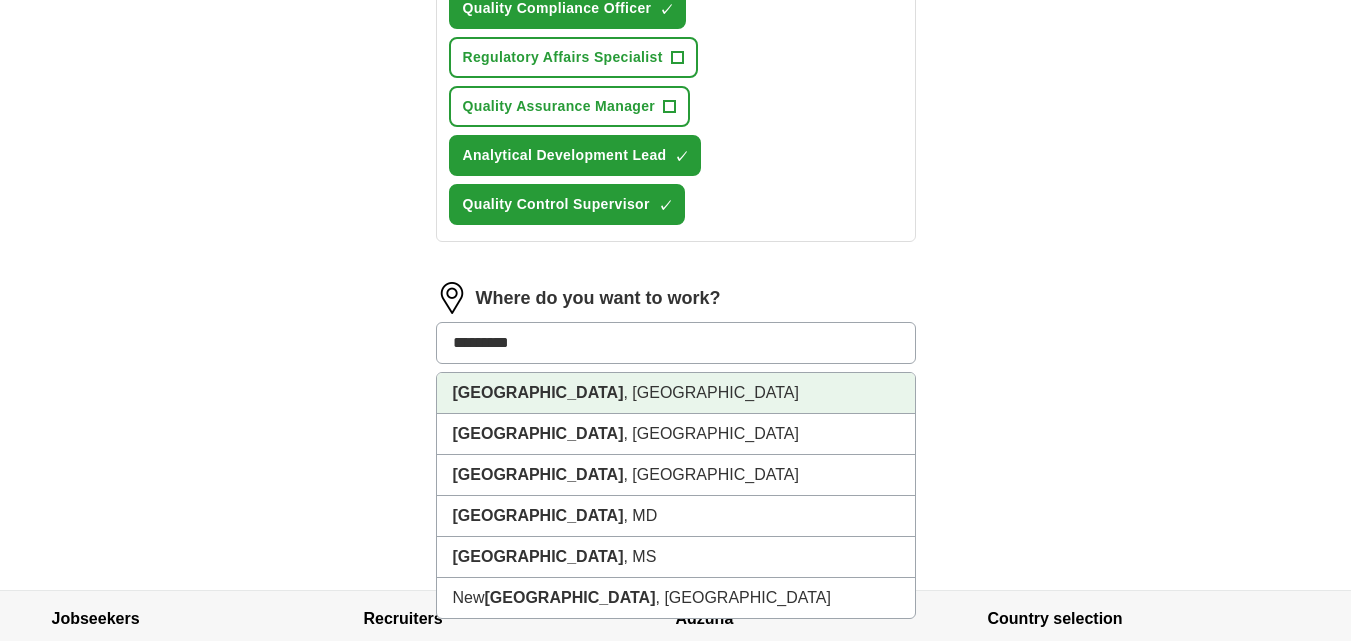 click on "[GEOGRAPHIC_DATA] , [GEOGRAPHIC_DATA]" at bounding box center [676, 393] 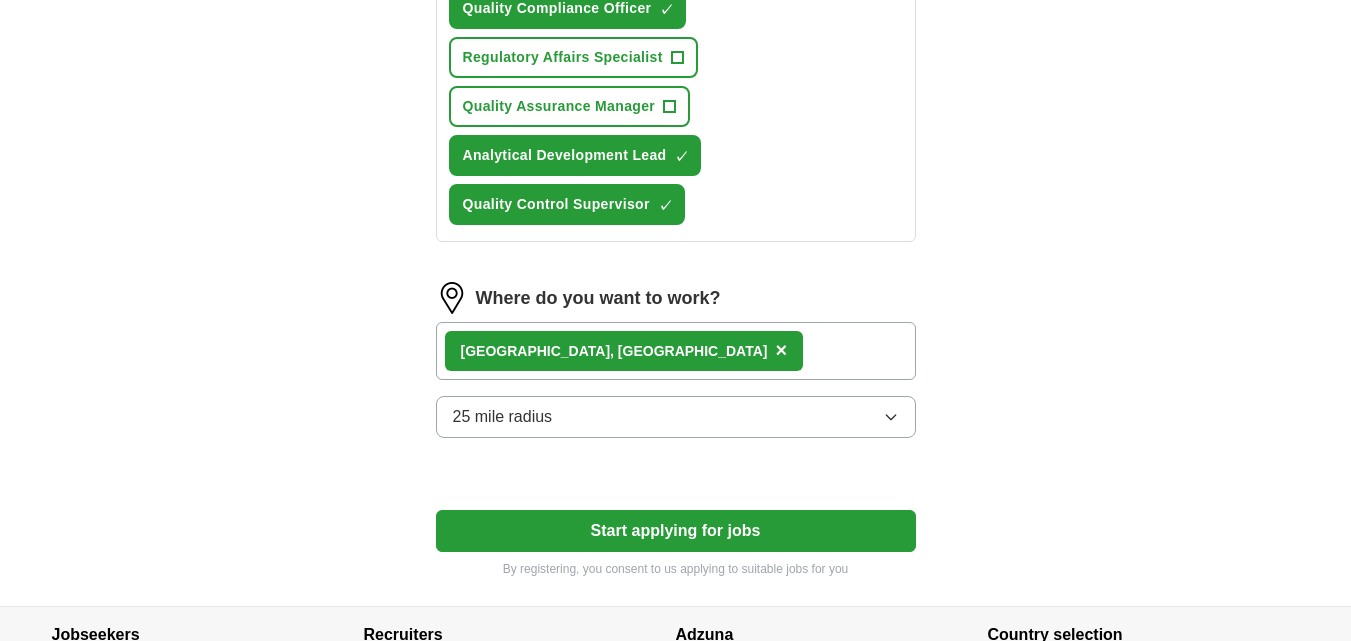 click on "[GEOGRAPHIC_DATA] , [GEOGRAPHIC_DATA] ×" at bounding box center (676, 351) 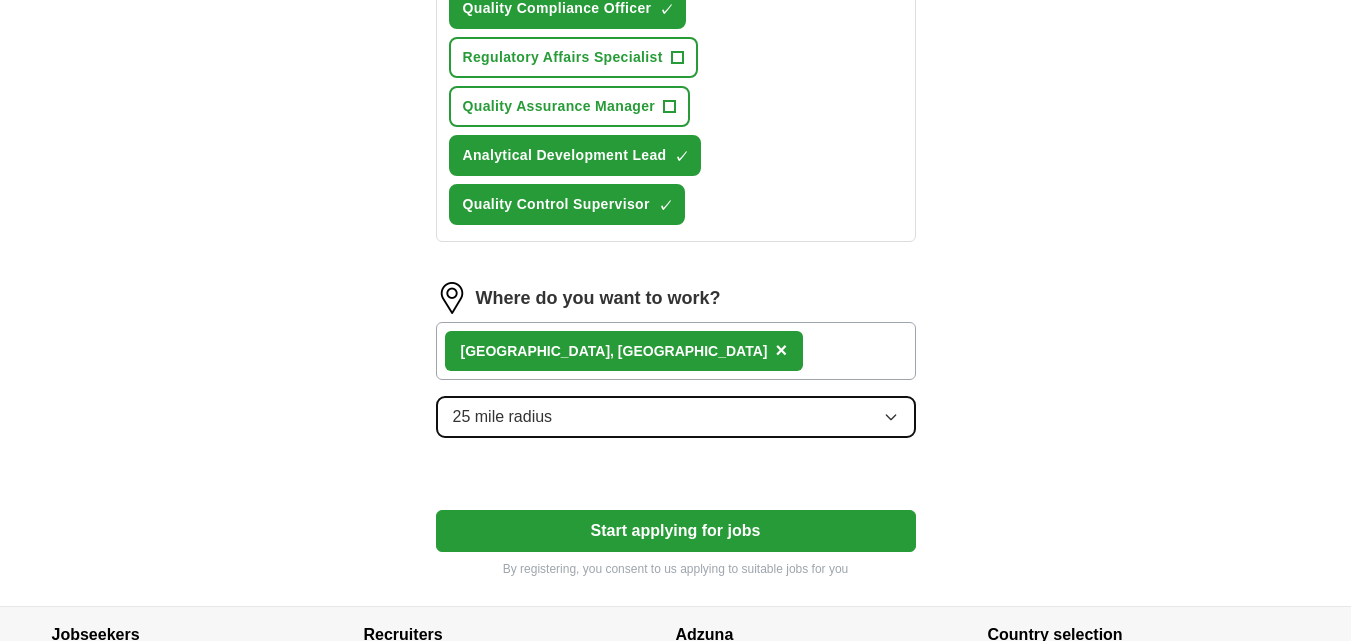 click 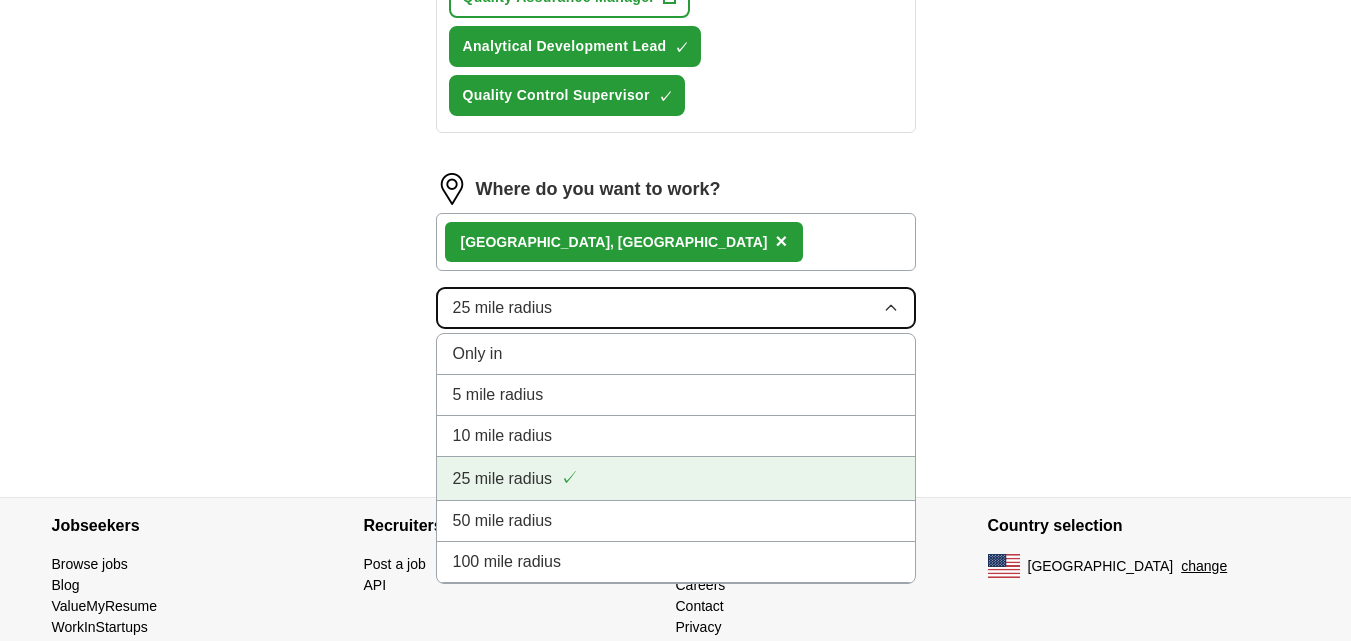 scroll, scrollTop: 1173, scrollLeft: 0, axis: vertical 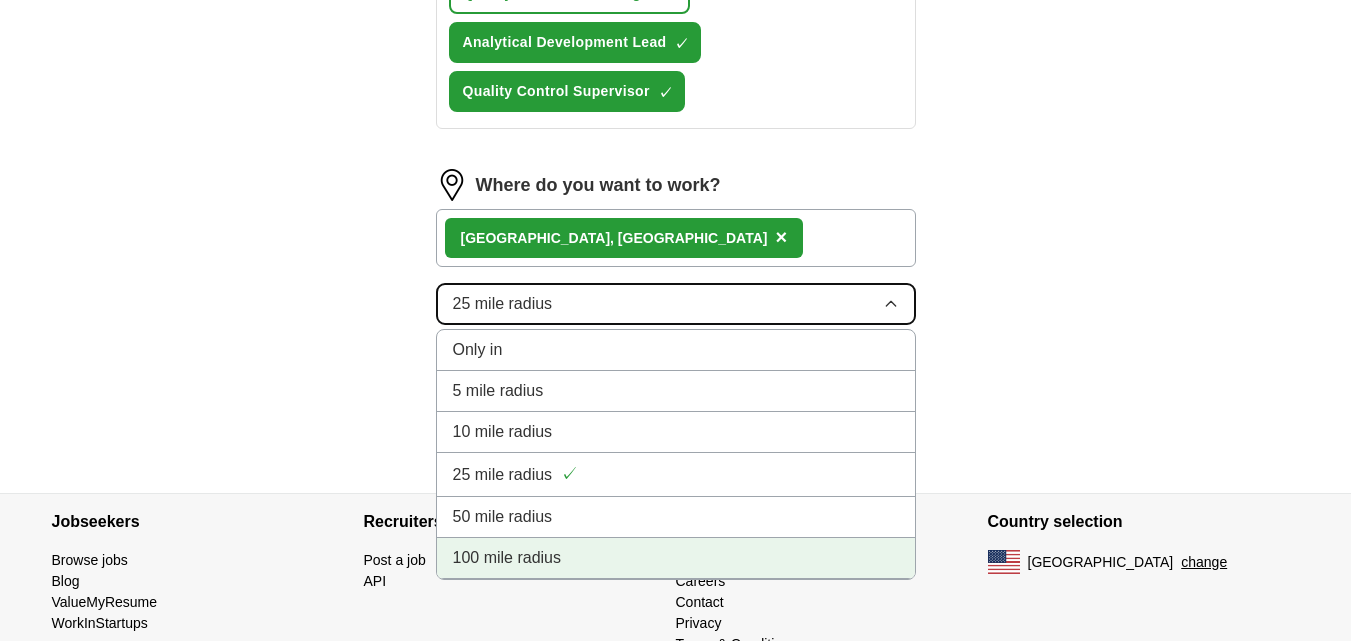click on "100 mile radius" at bounding box center [676, 558] 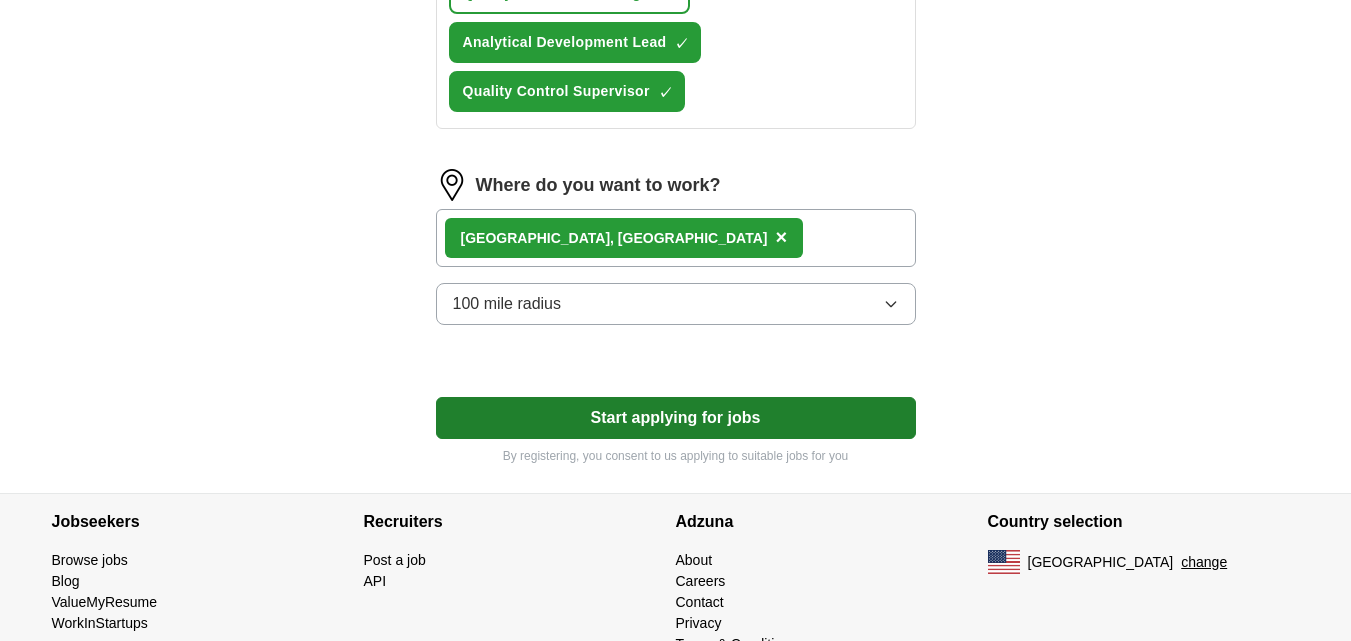click on "Start applying for jobs" at bounding box center (676, 418) 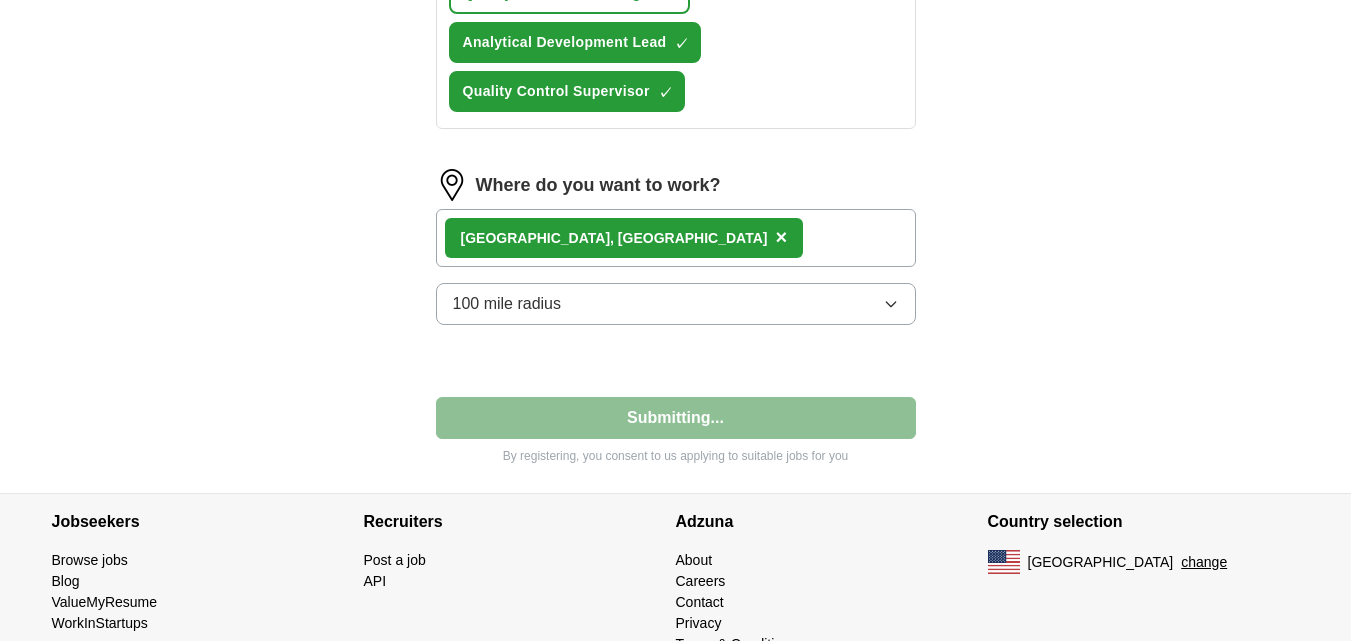 select on "**" 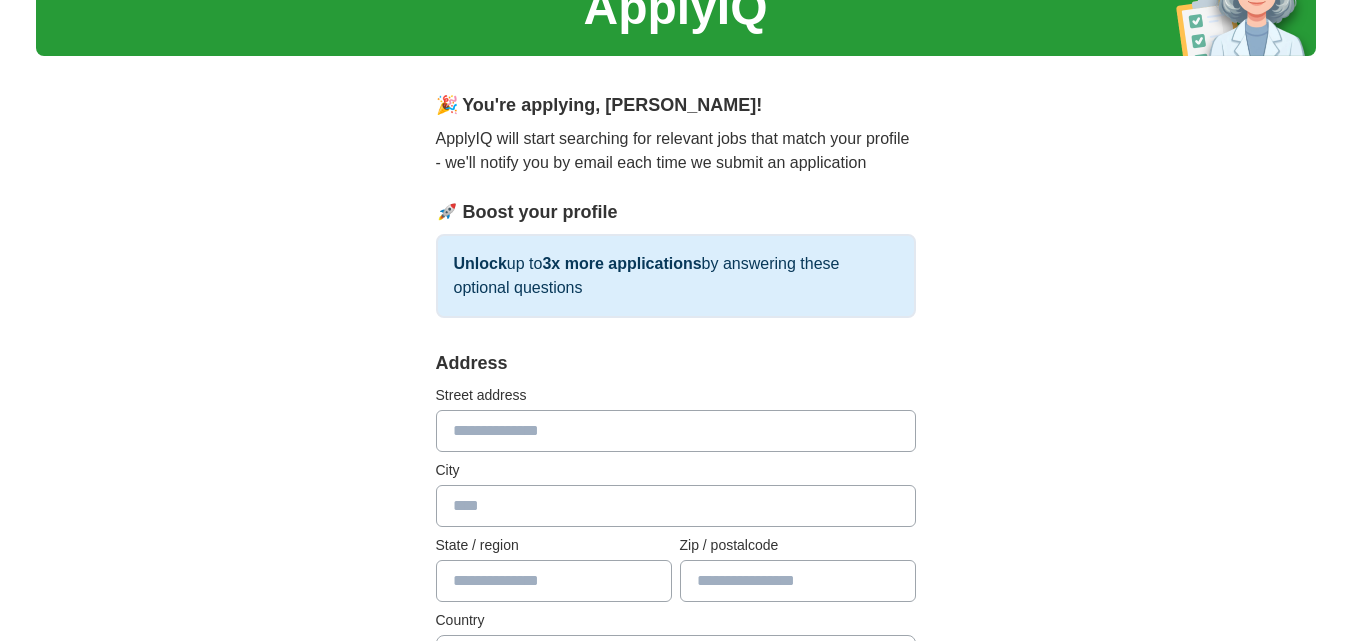 scroll, scrollTop: 137, scrollLeft: 0, axis: vertical 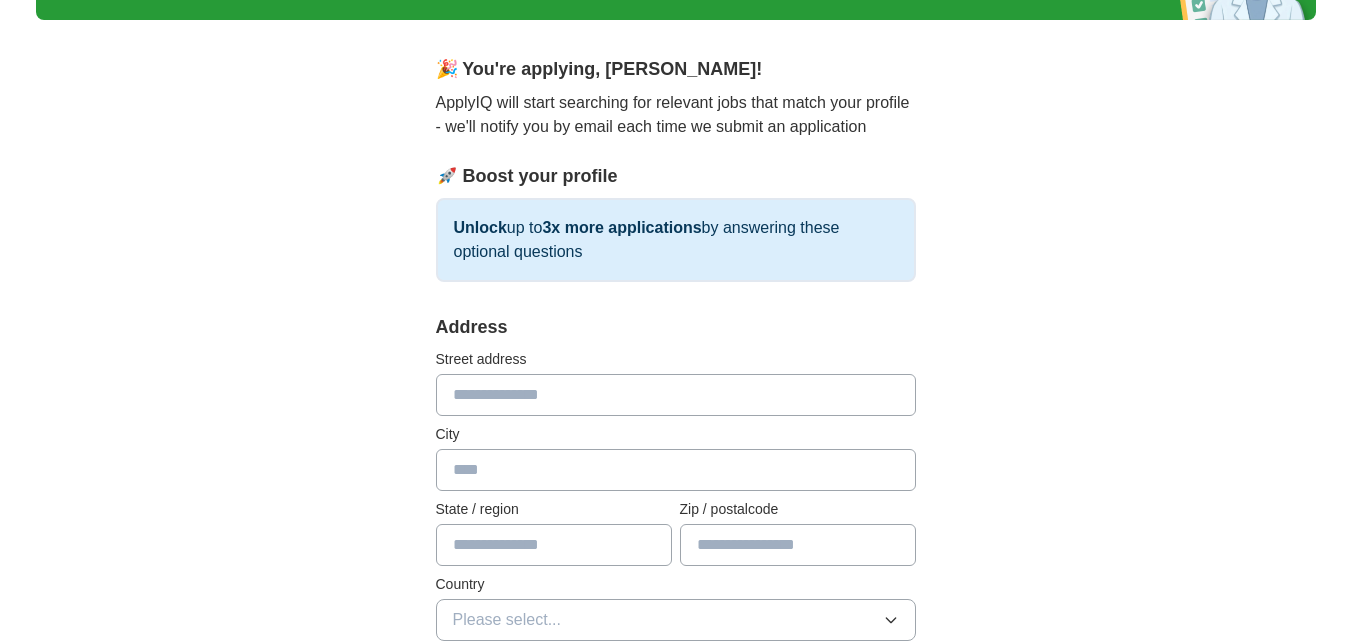 click at bounding box center [676, 395] 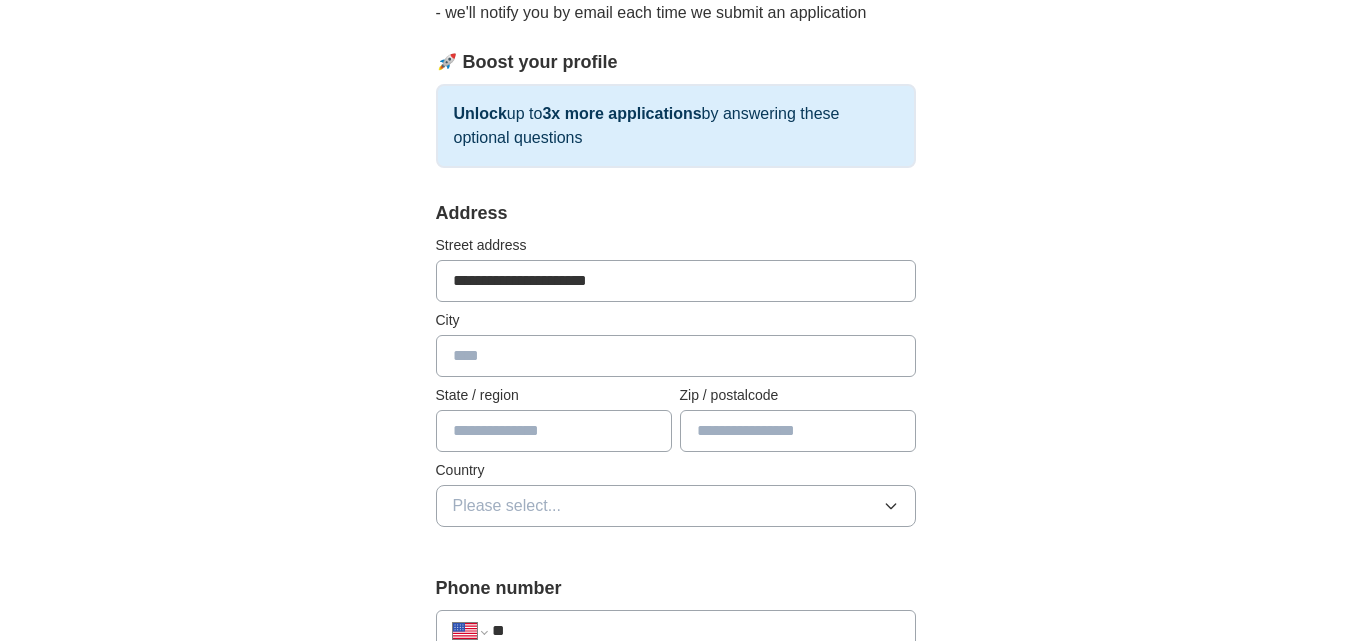 scroll, scrollTop: 254, scrollLeft: 0, axis: vertical 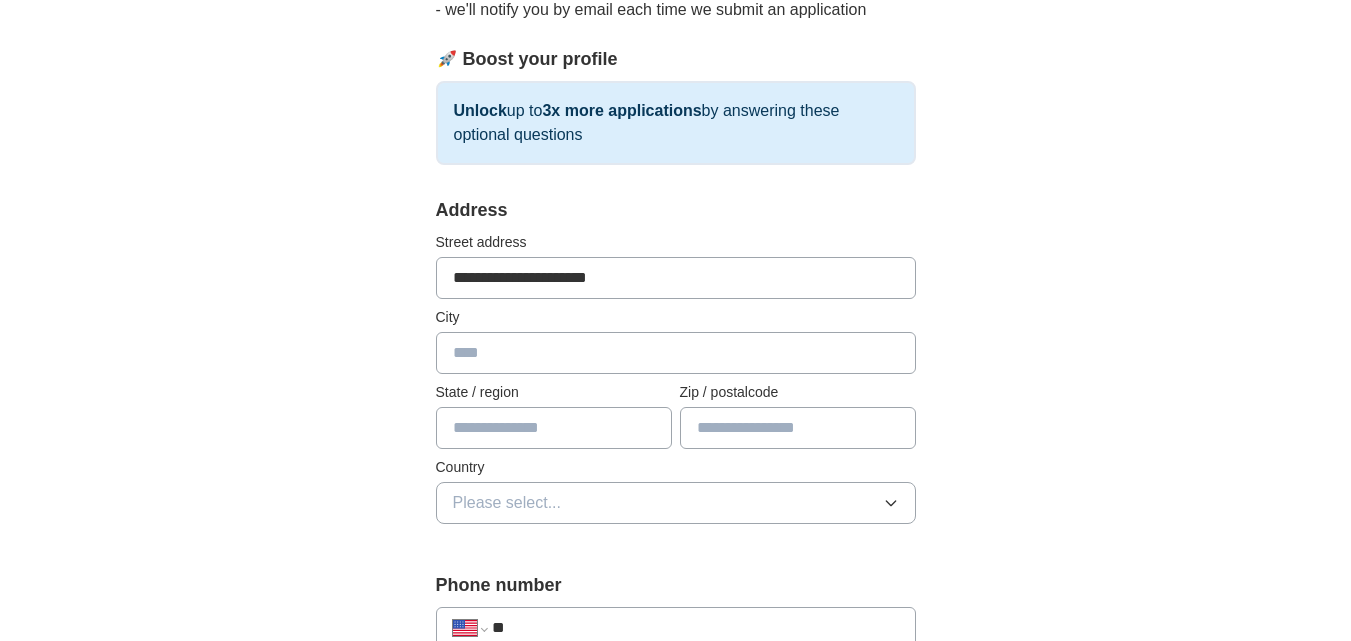 type on "**********" 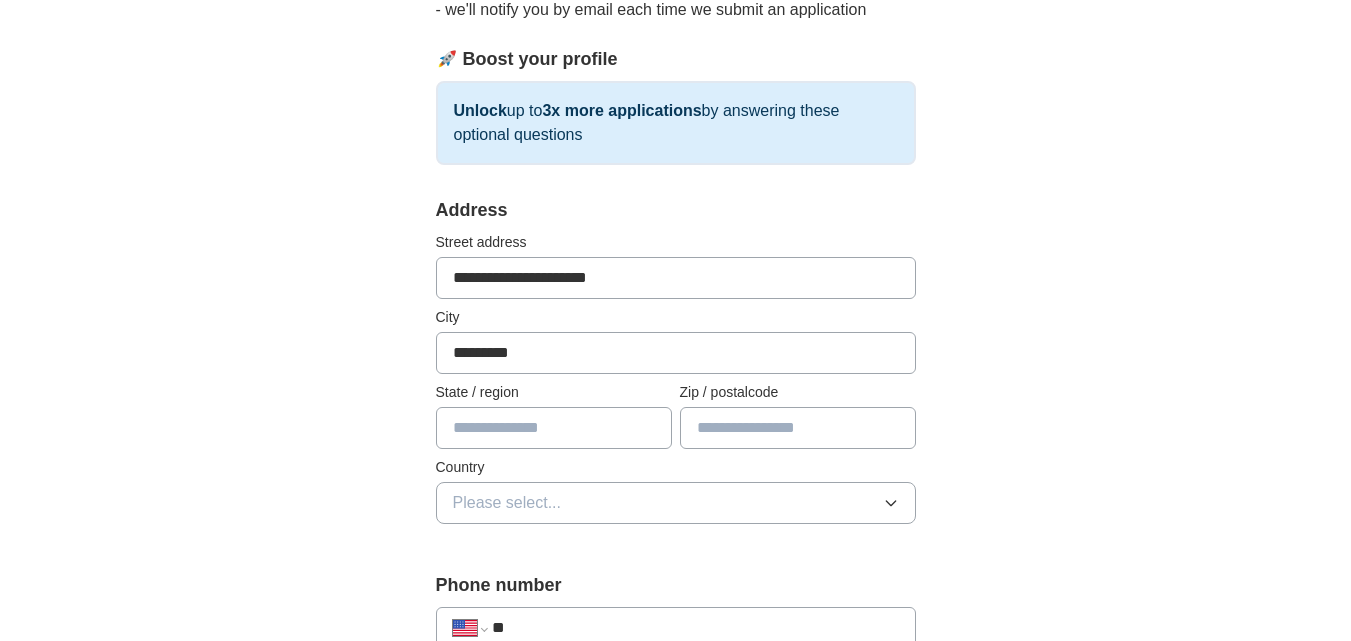 type on "*********" 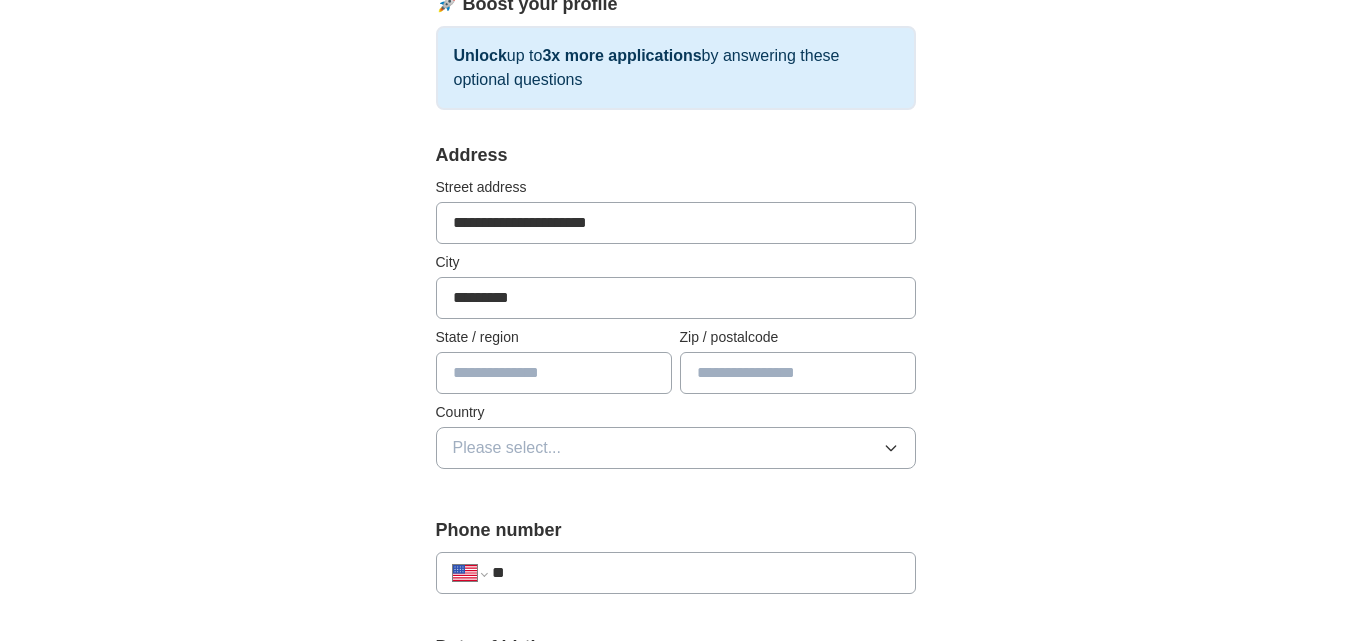 scroll, scrollTop: 310, scrollLeft: 0, axis: vertical 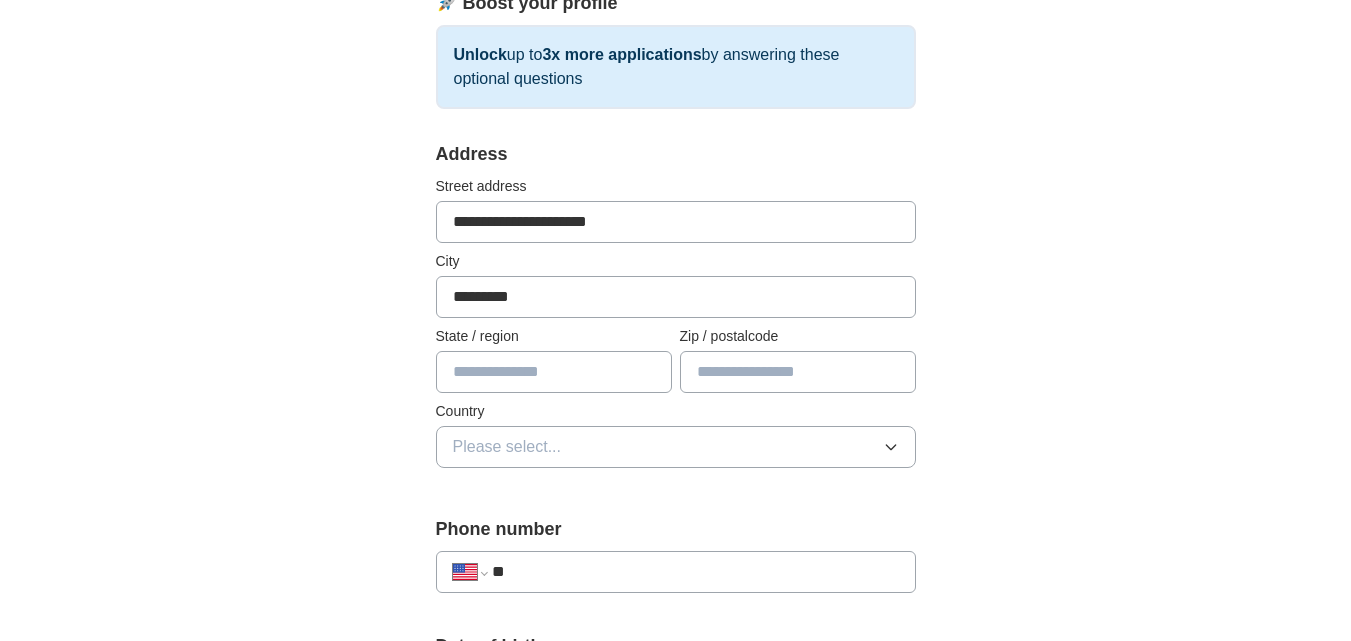 click at bounding box center (554, 372) 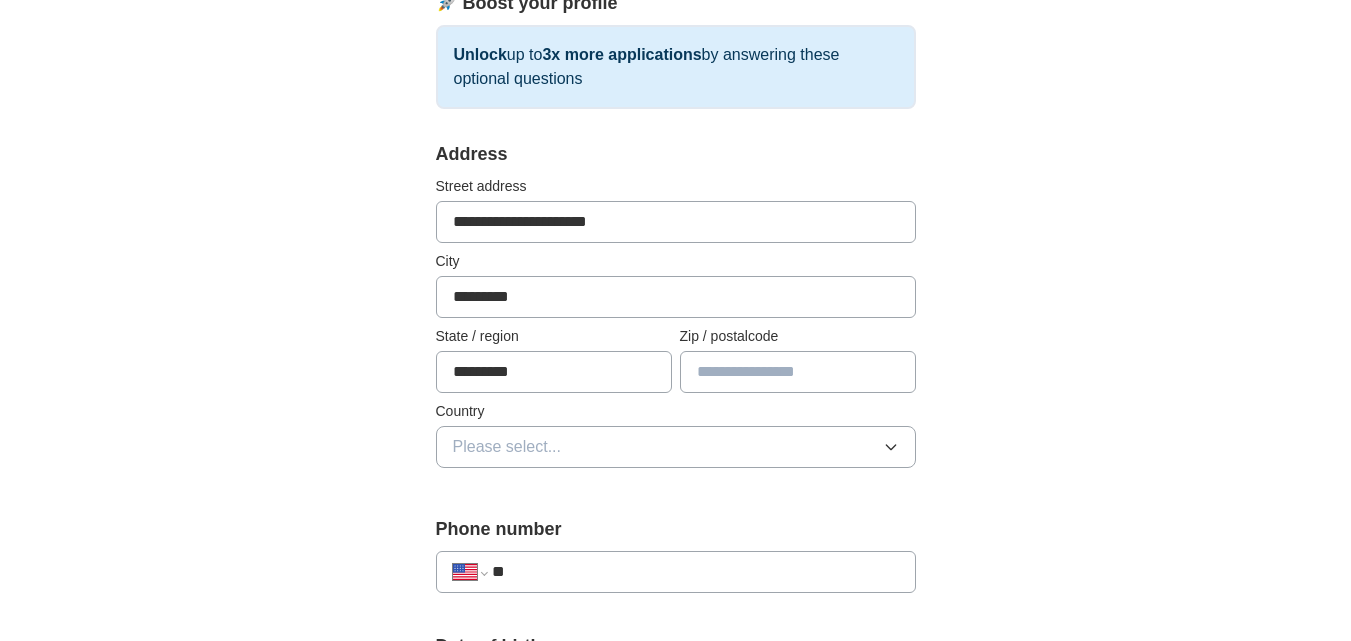 type on "*********" 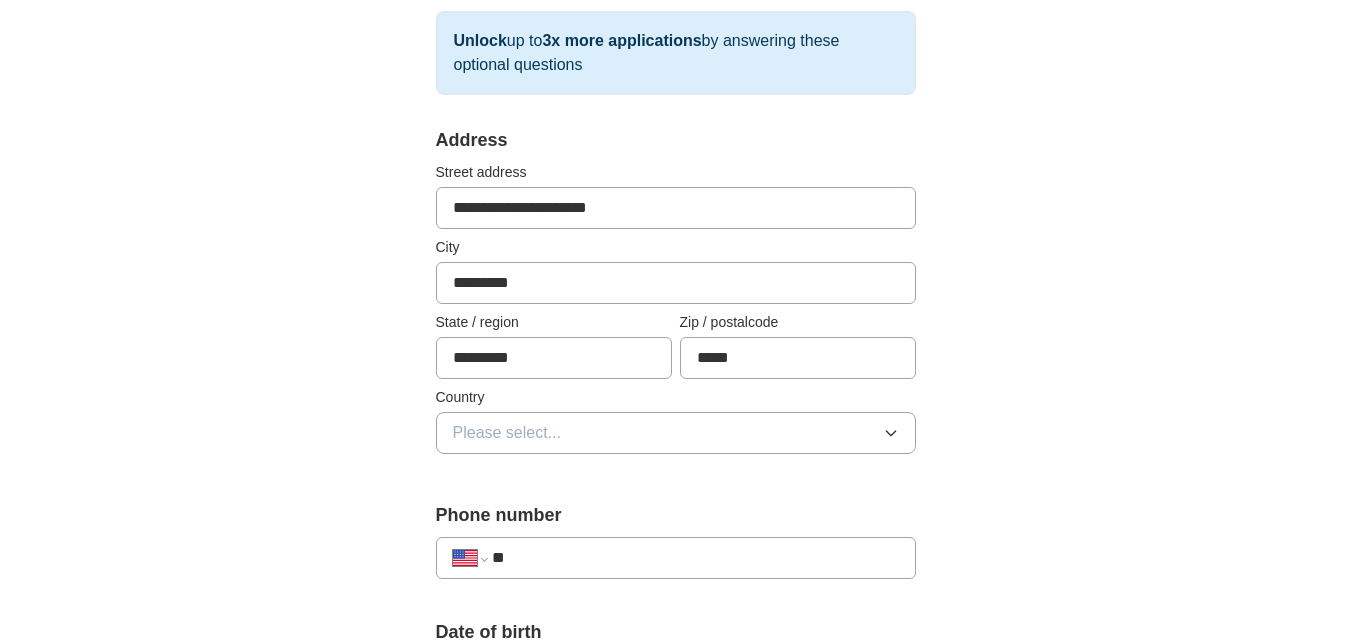 scroll, scrollTop: 373, scrollLeft: 0, axis: vertical 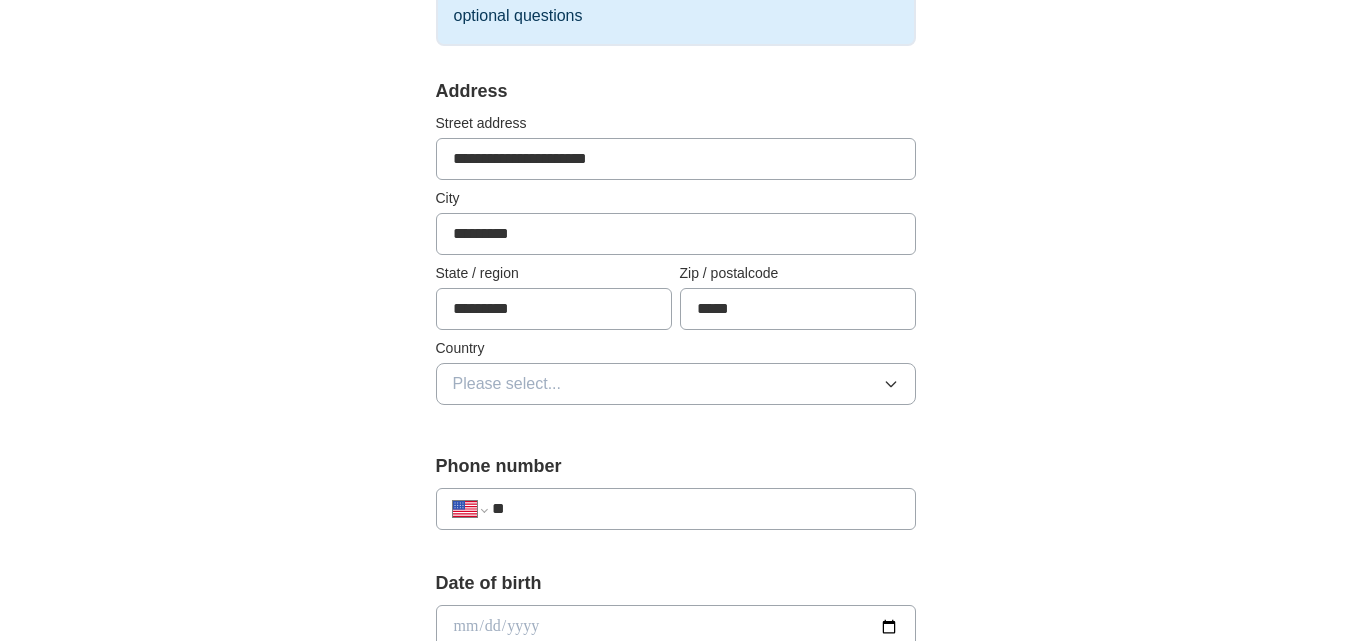 type on "*****" 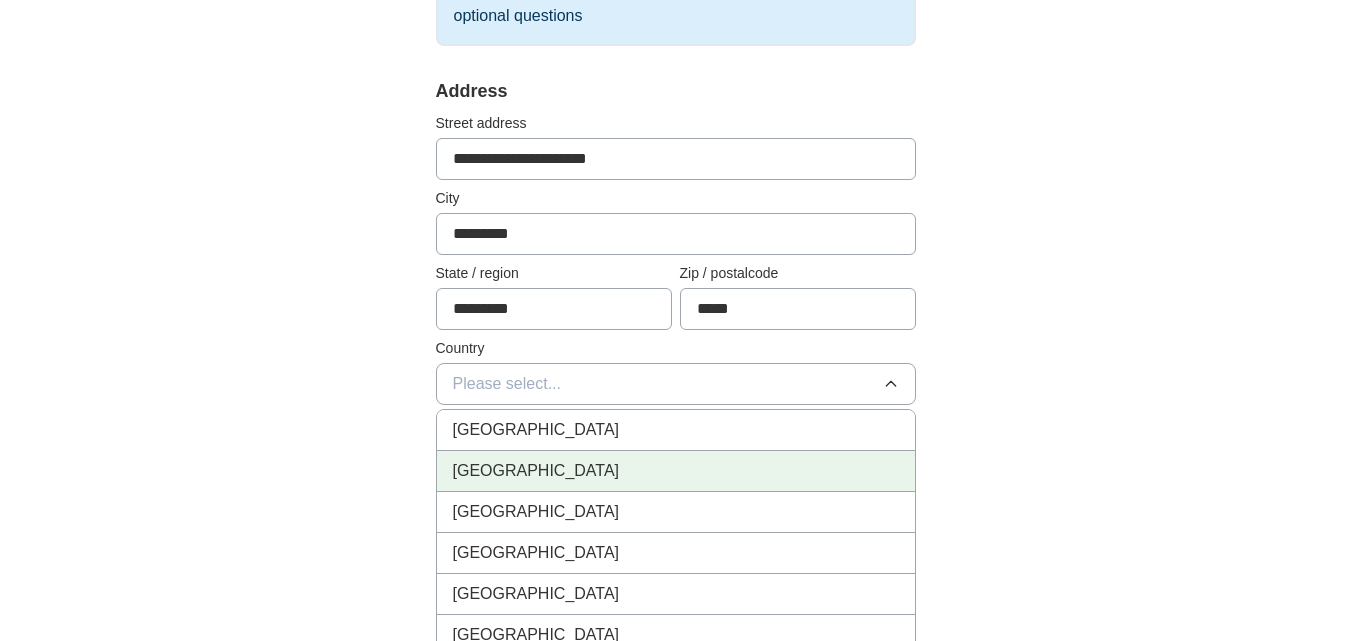 click on "[GEOGRAPHIC_DATA]" at bounding box center [676, 471] 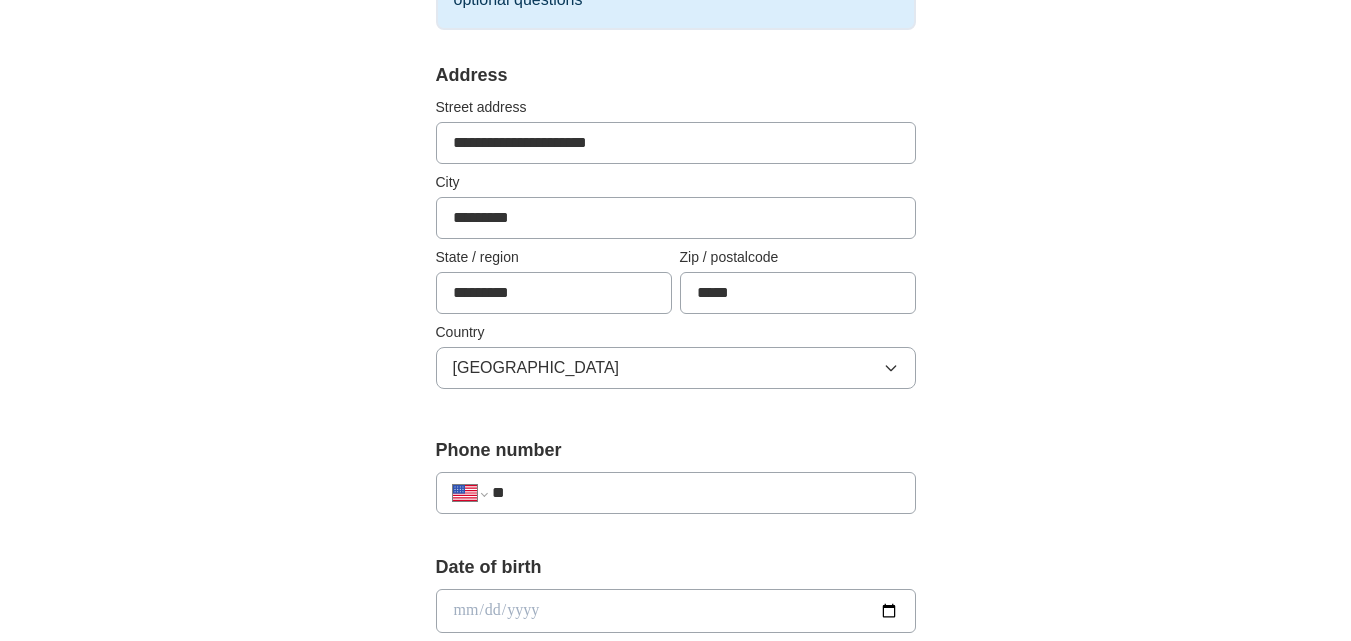 scroll, scrollTop: 445, scrollLeft: 0, axis: vertical 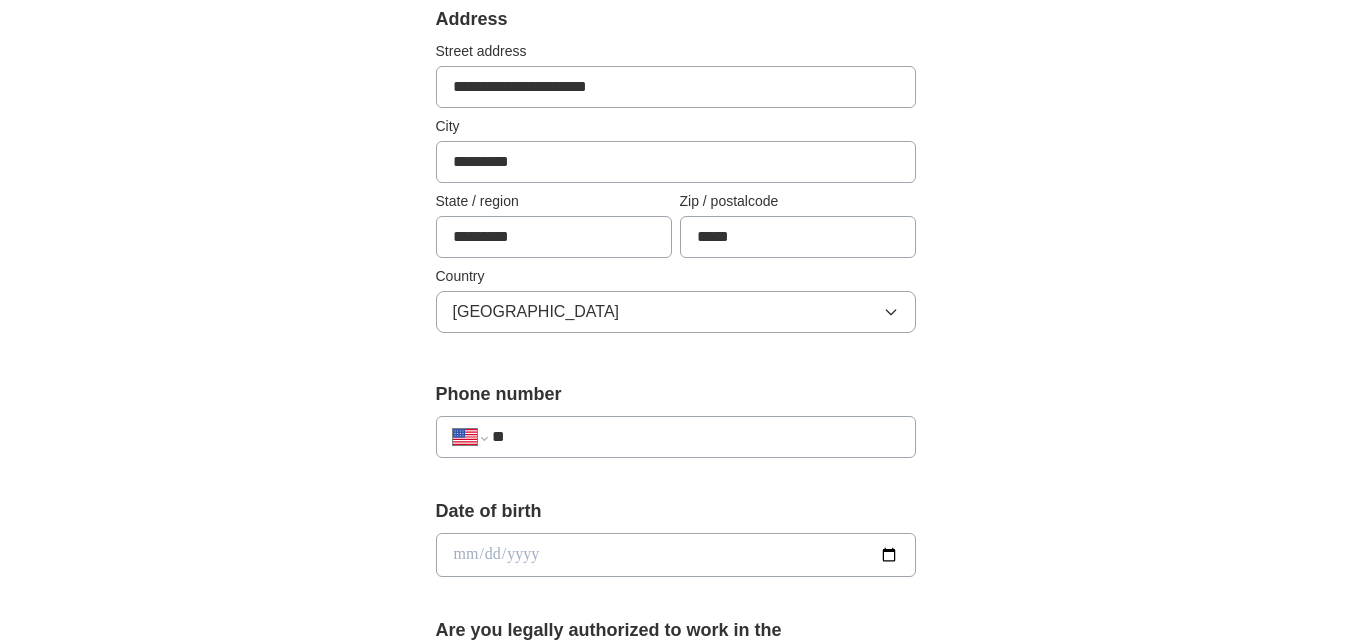 click on "**" at bounding box center [695, 437] 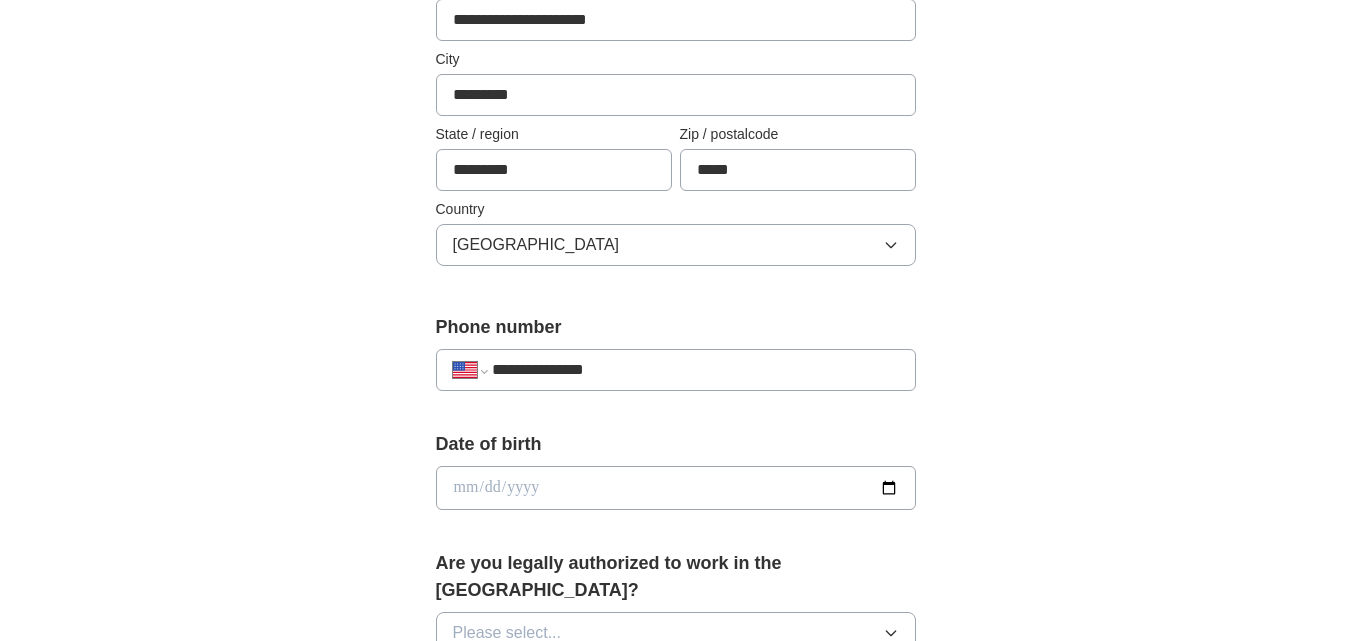 scroll, scrollTop: 535, scrollLeft: 0, axis: vertical 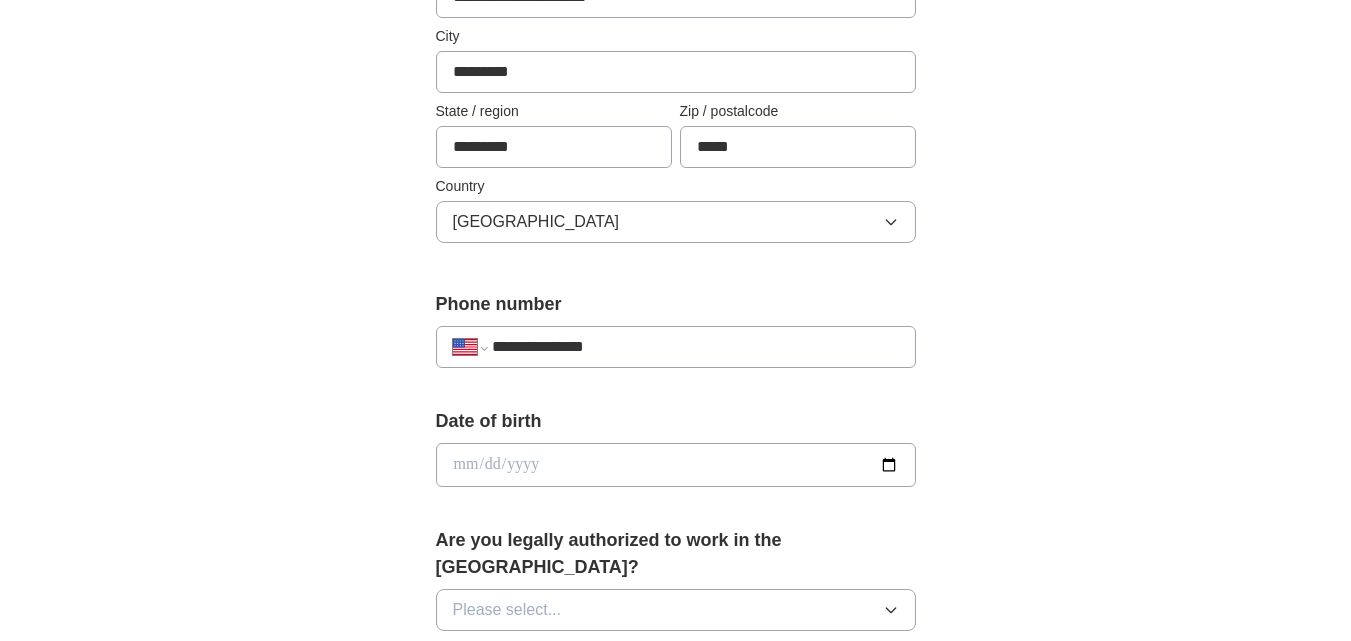 type on "**********" 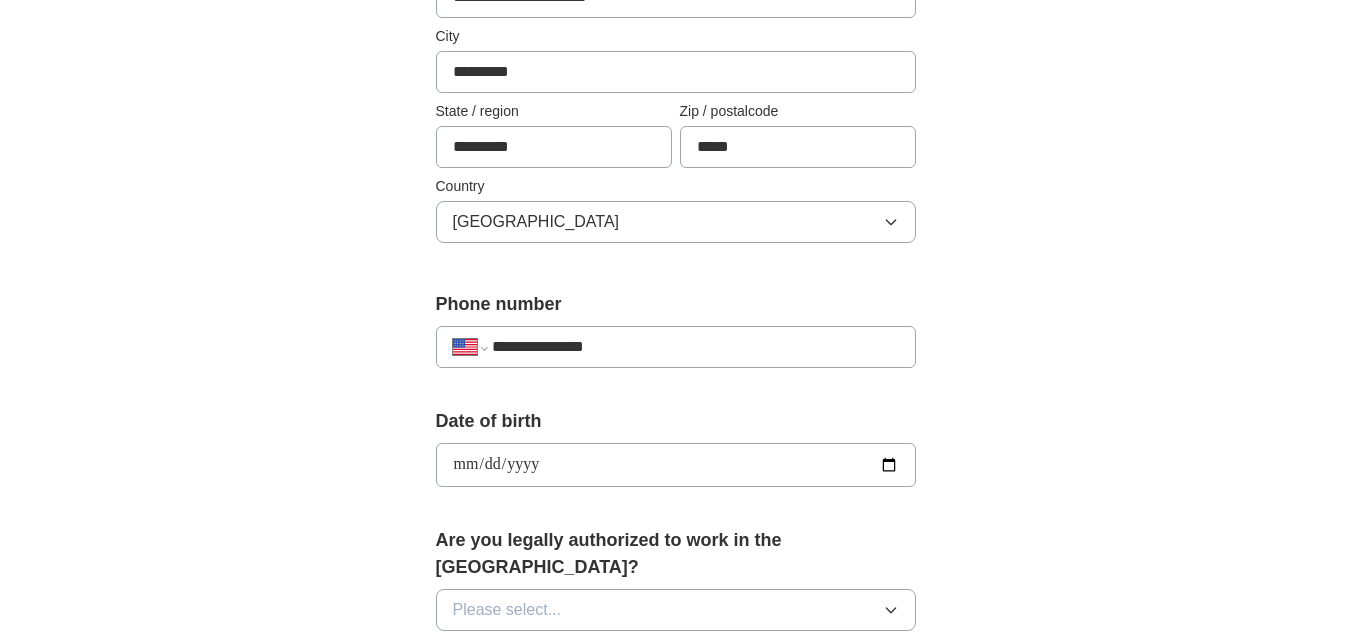 type on "**********" 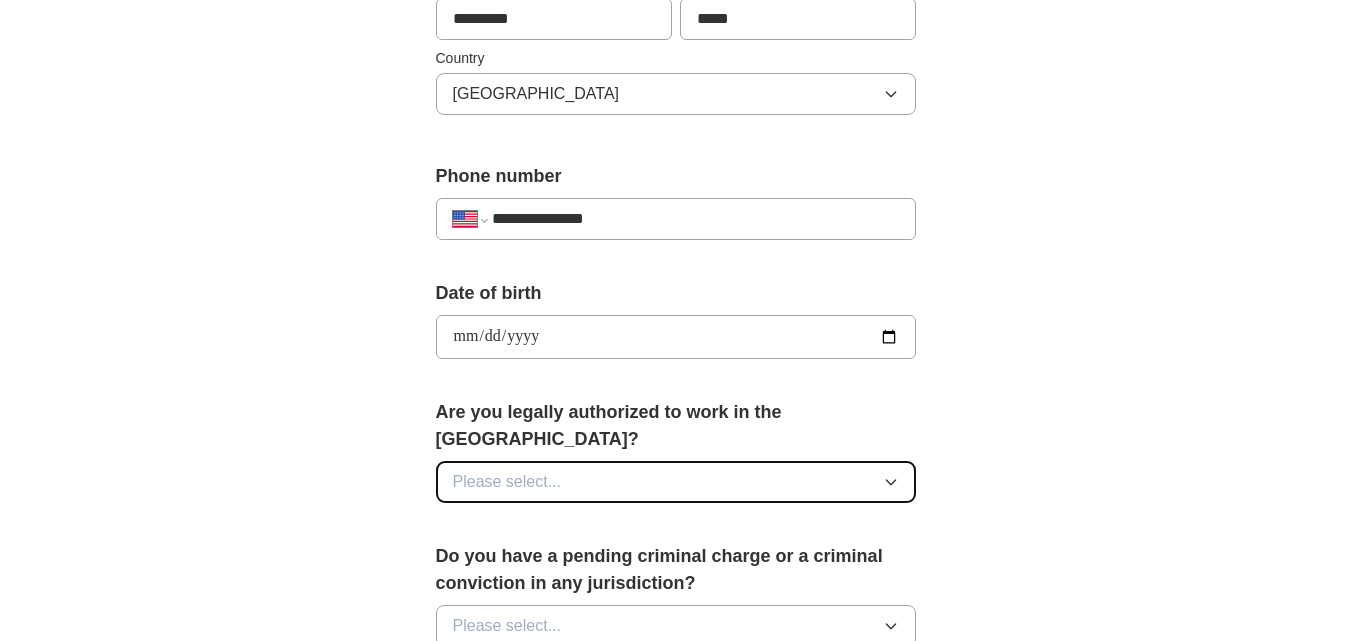 click on "Please select..." at bounding box center (676, 482) 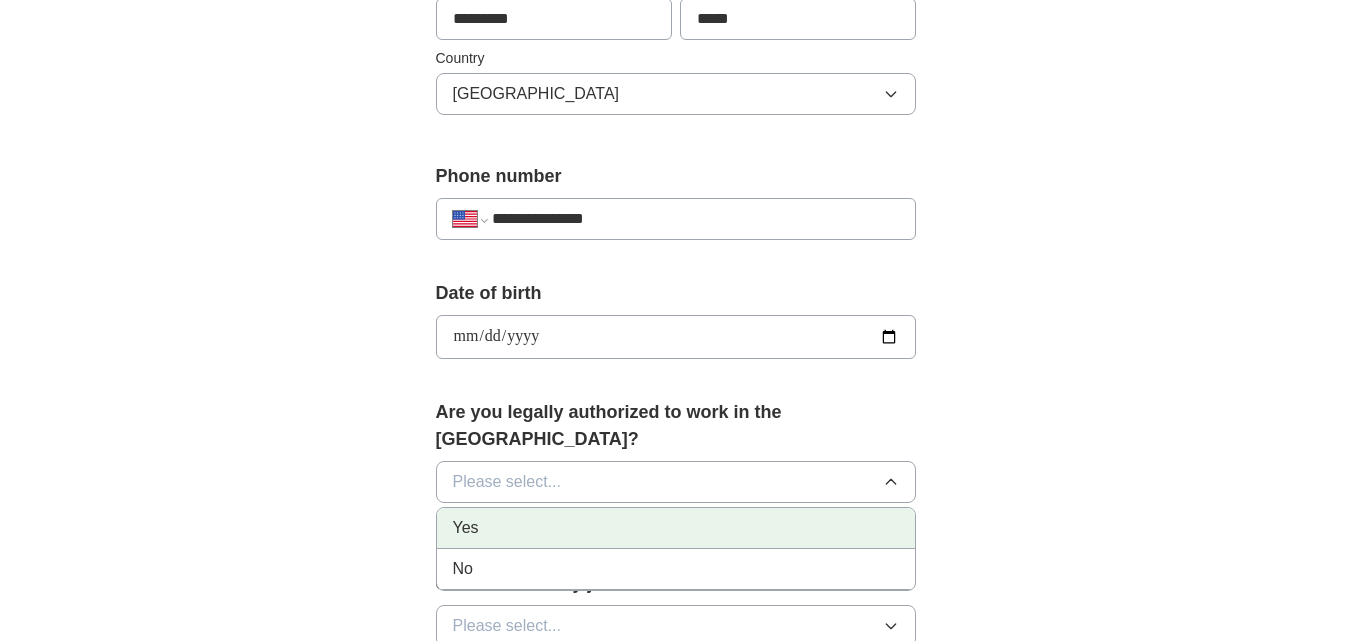 click on "Yes" at bounding box center (676, 528) 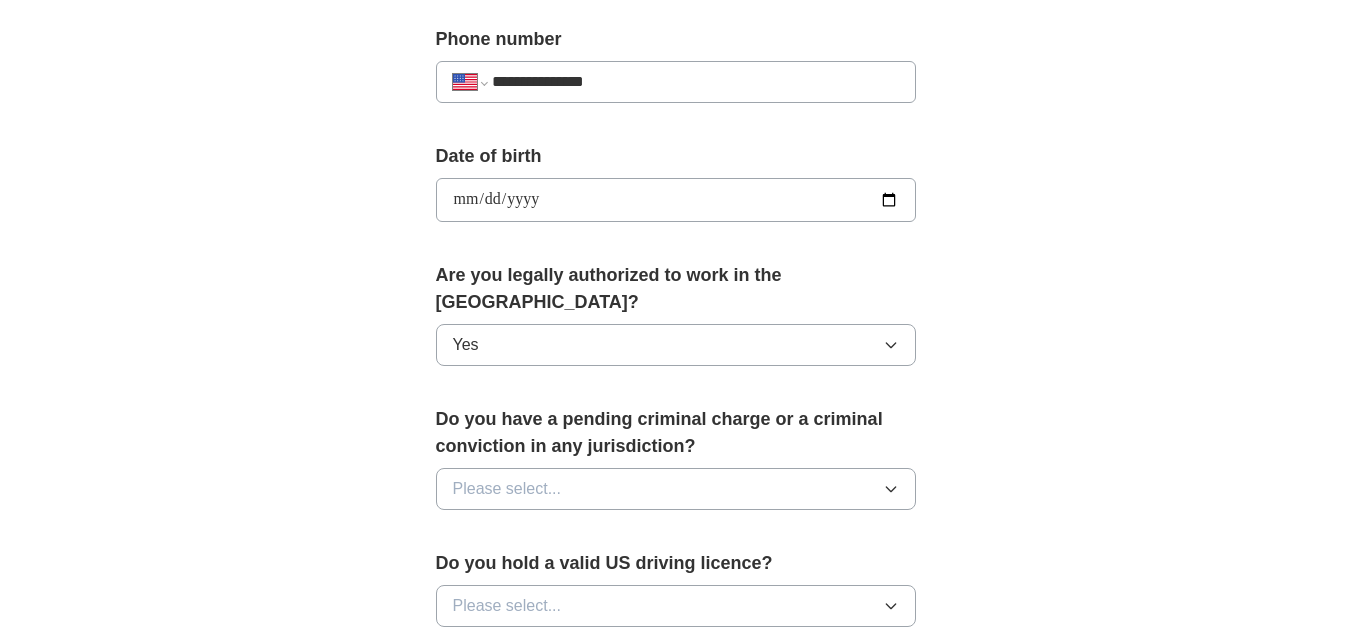 scroll, scrollTop: 807, scrollLeft: 0, axis: vertical 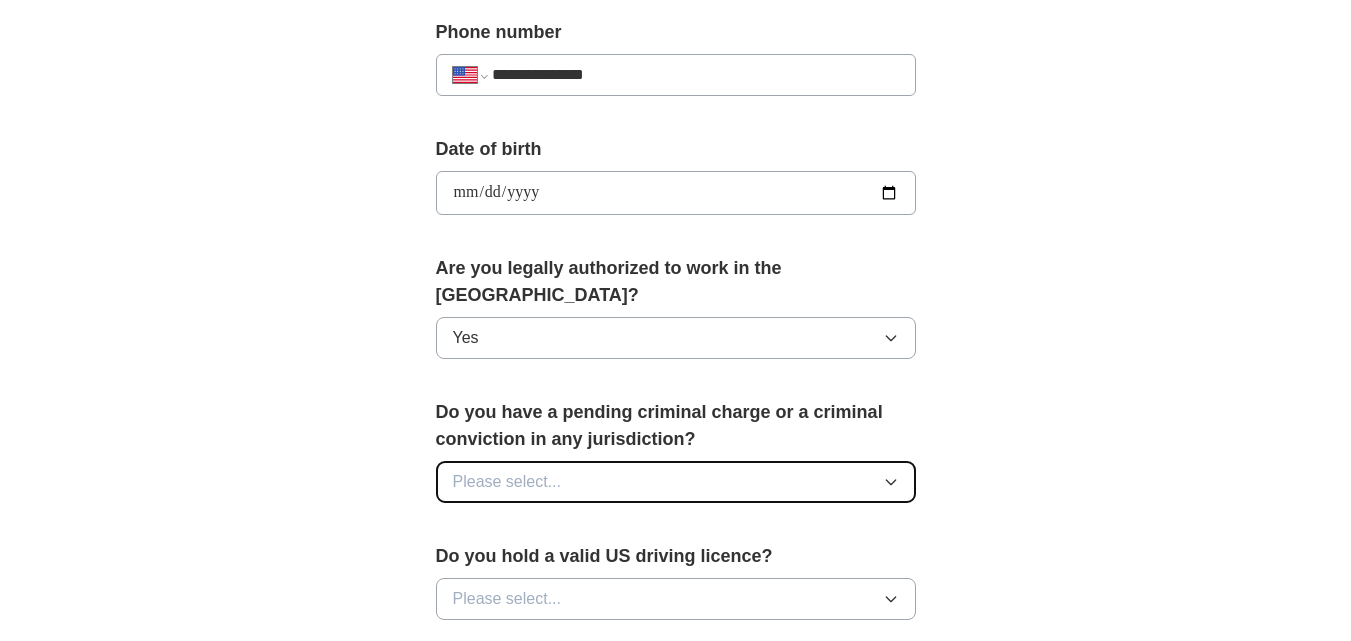 click on "Please select..." at bounding box center (676, 482) 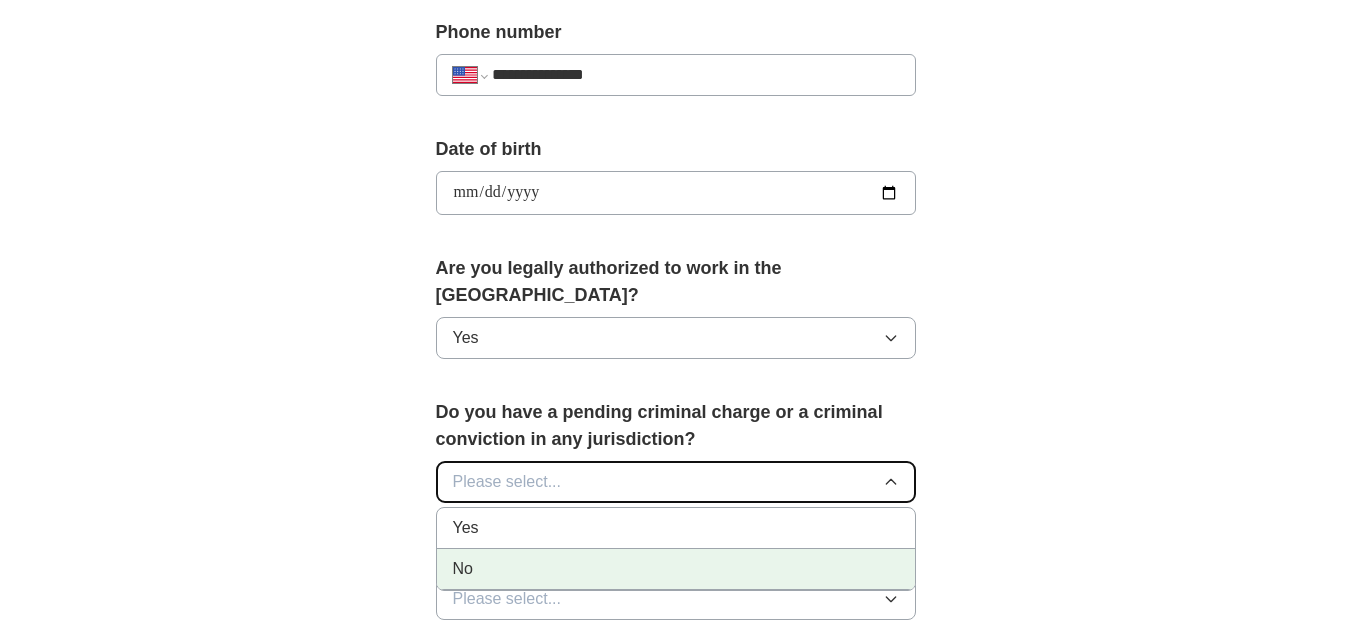 click on "No" at bounding box center (676, 569) 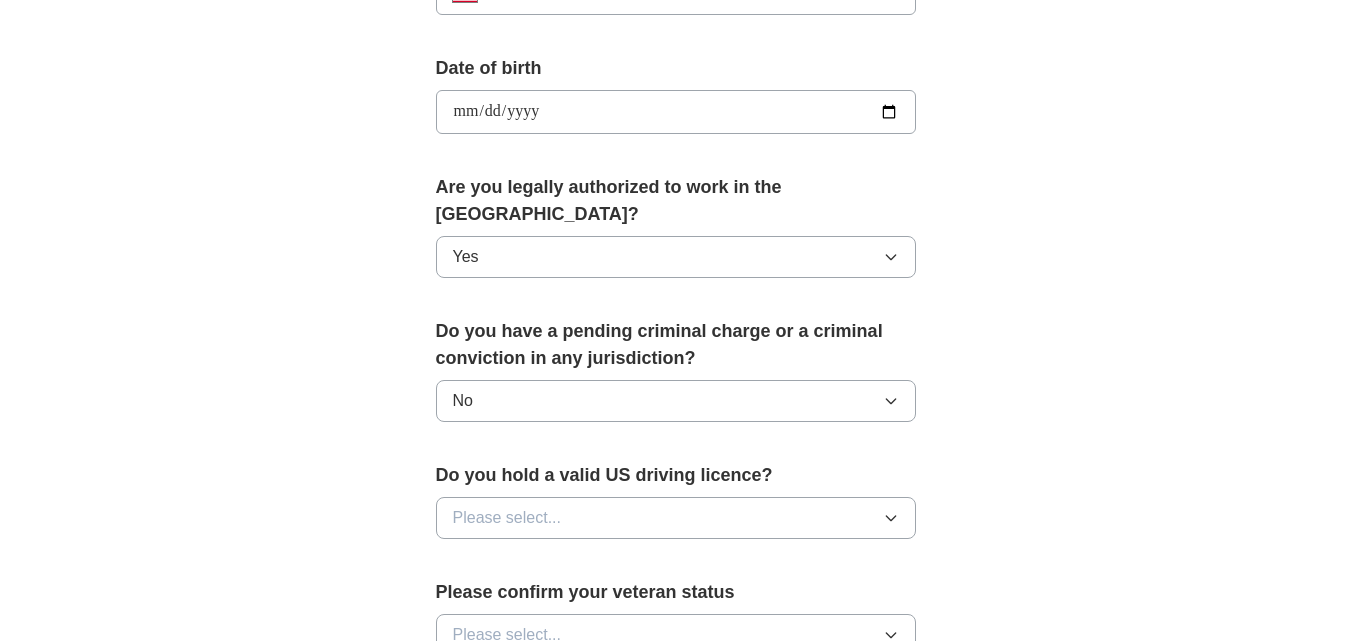 scroll, scrollTop: 942, scrollLeft: 0, axis: vertical 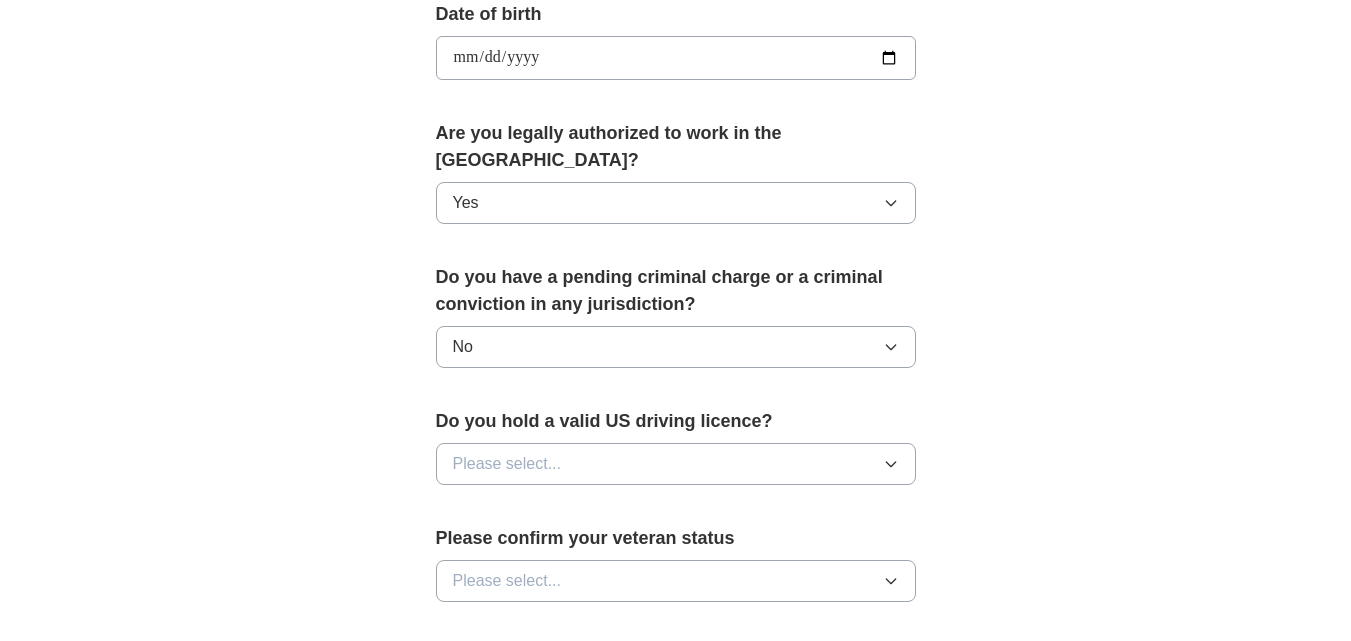 click on "Please select..." at bounding box center (676, 464) 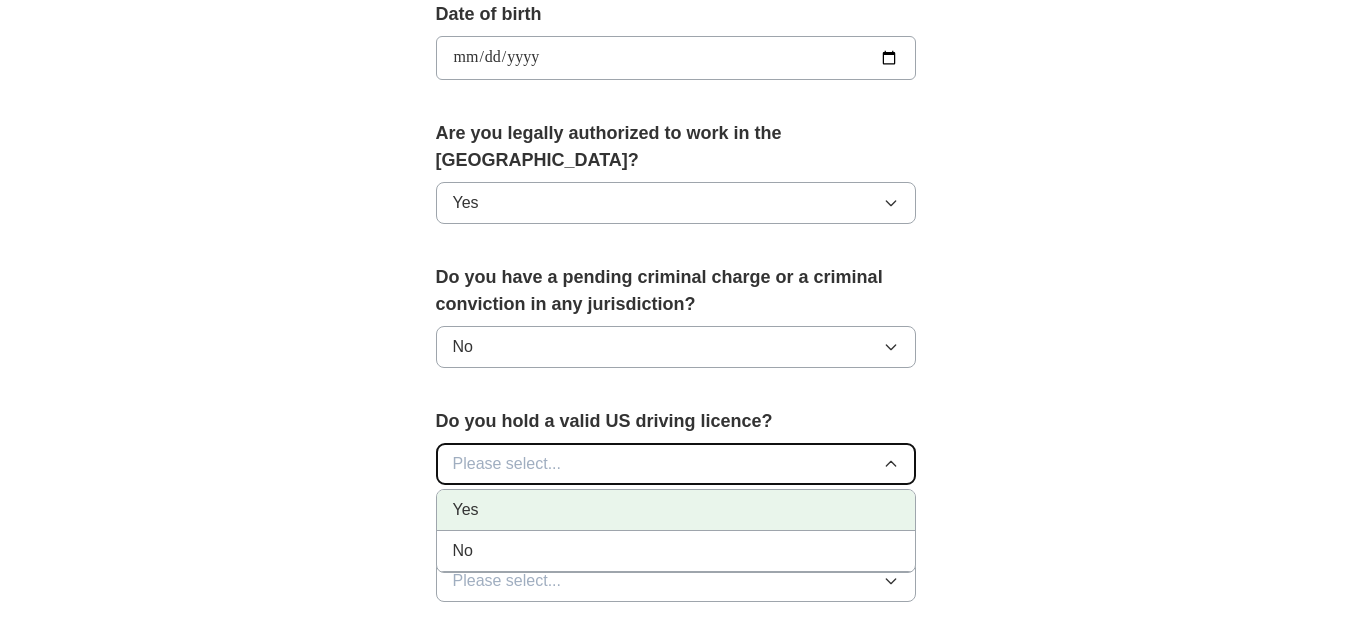 click on "Yes" at bounding box center [676, 510] 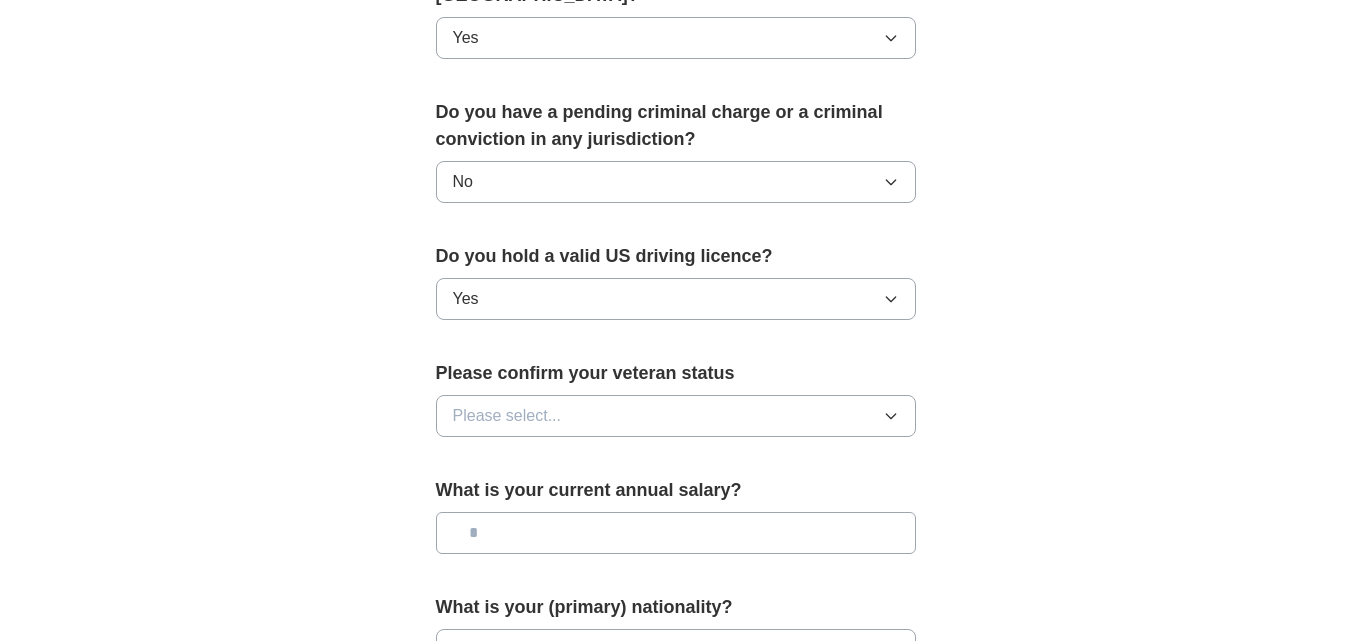 scroll, scrollTop: 1108, scrollLeft: 0, axis: vertical 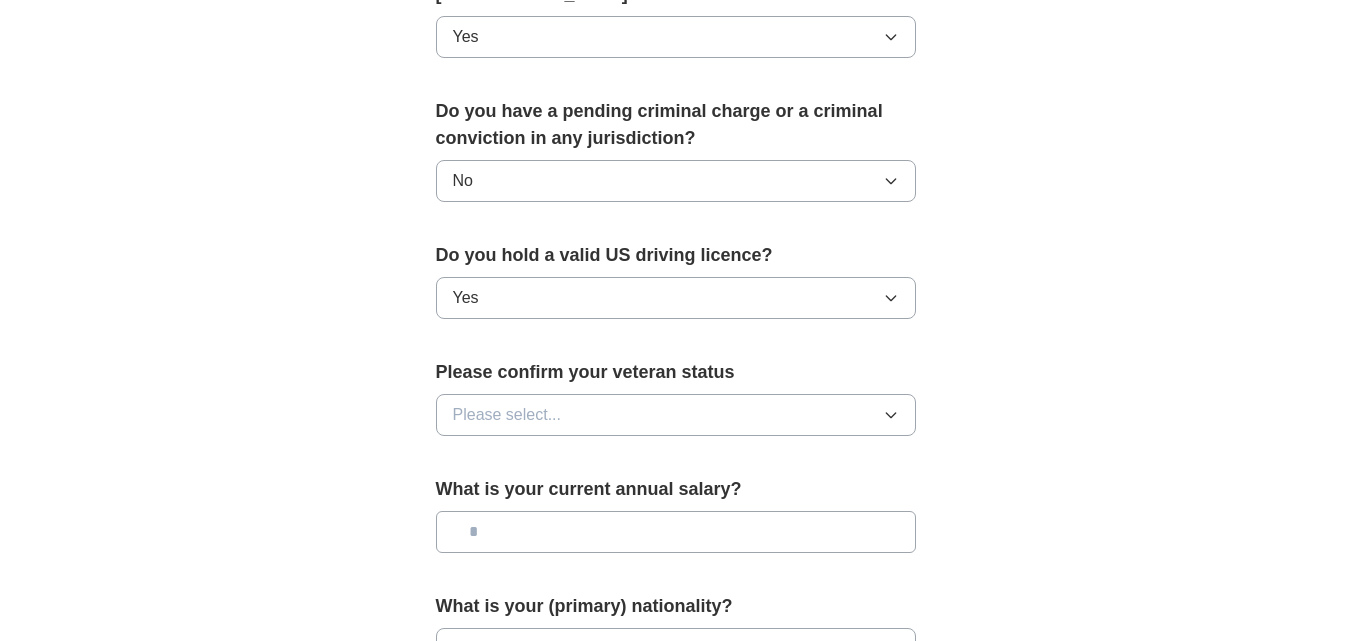 click on "Please select..." at bounding box center (676, 415) 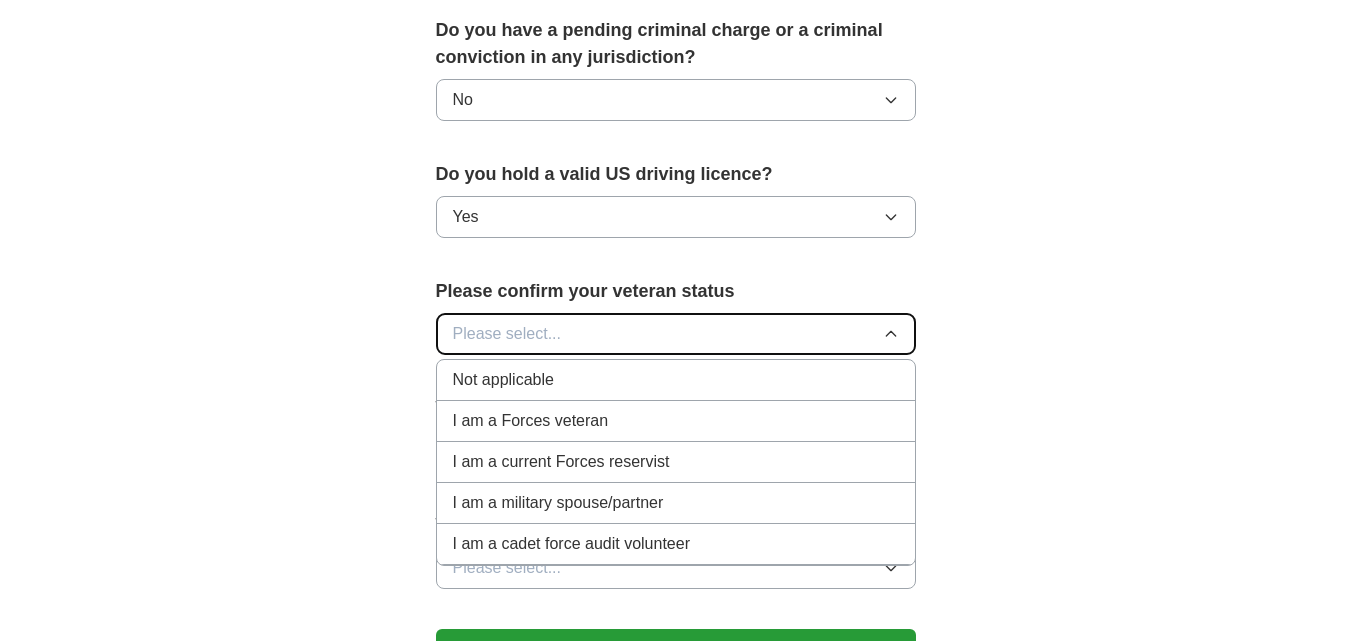 scroll, scrollTop: 1182, scrollLeft: 0, axis: vertical 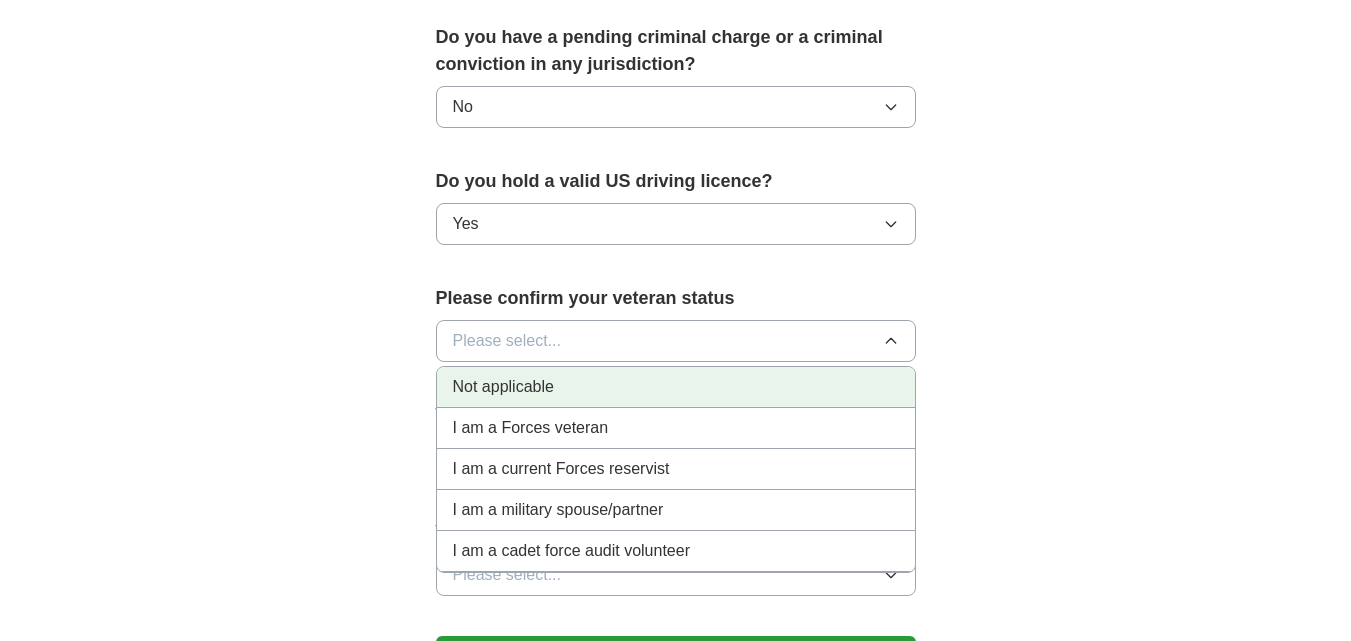 click on "Not applicable" at bounding box center (676, 387) 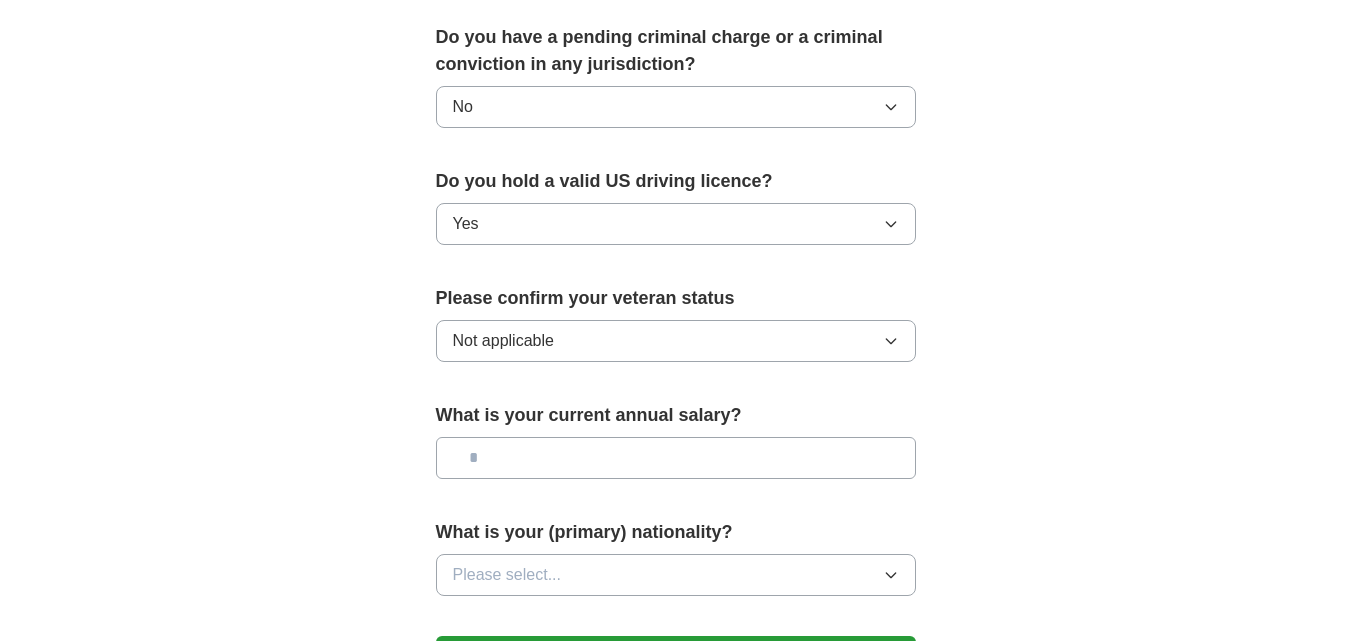 click at bounding box center [676, 458] 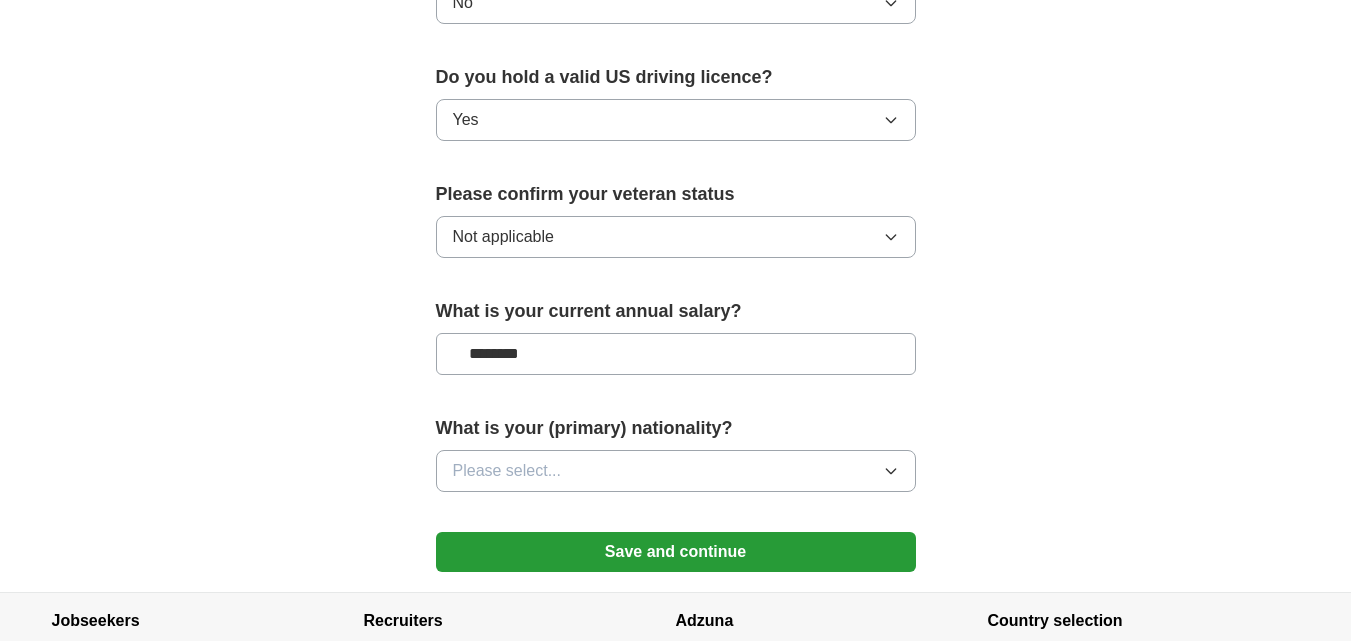 scroll, scrollTop: 1287, scrollLeft: 0, axis: vertical 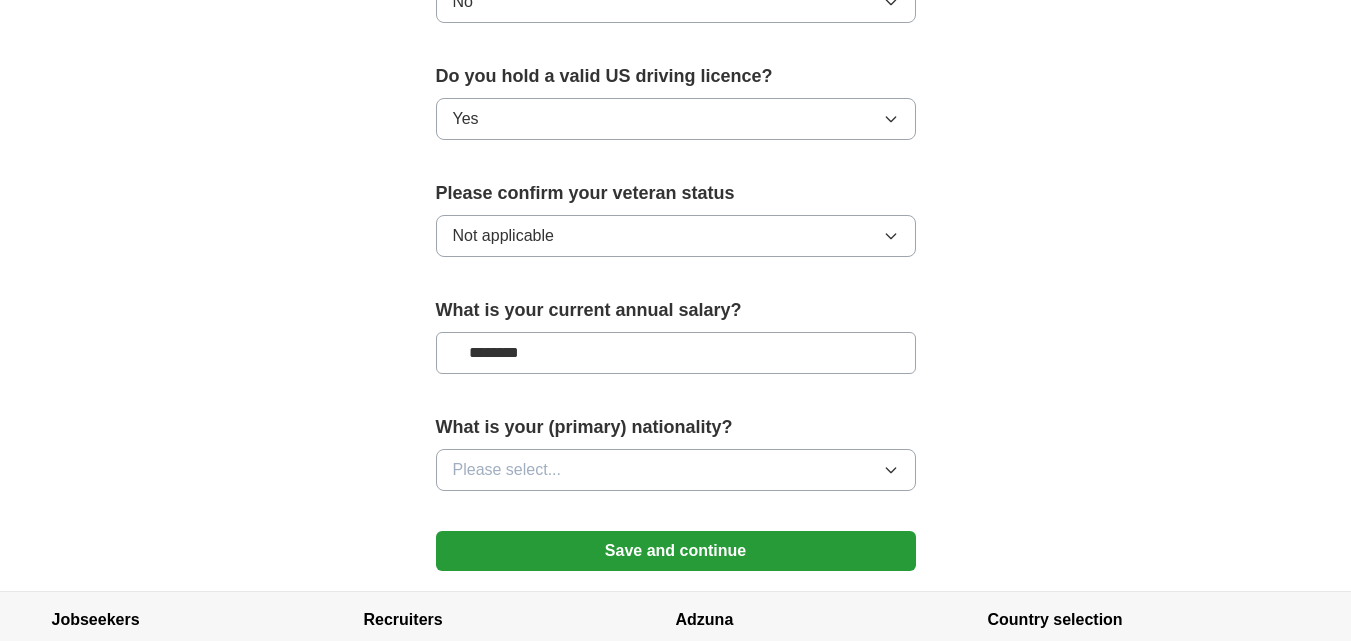 type on "********" 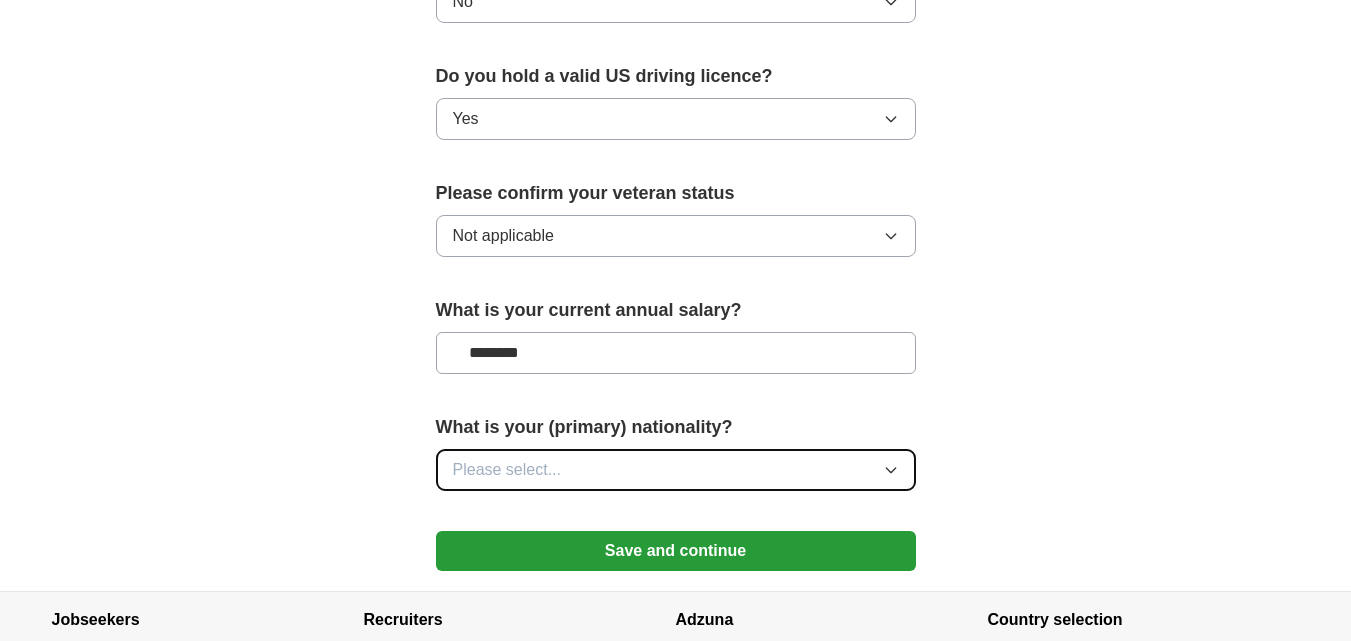 click on "Please select..." at bounding box center [676, 470] 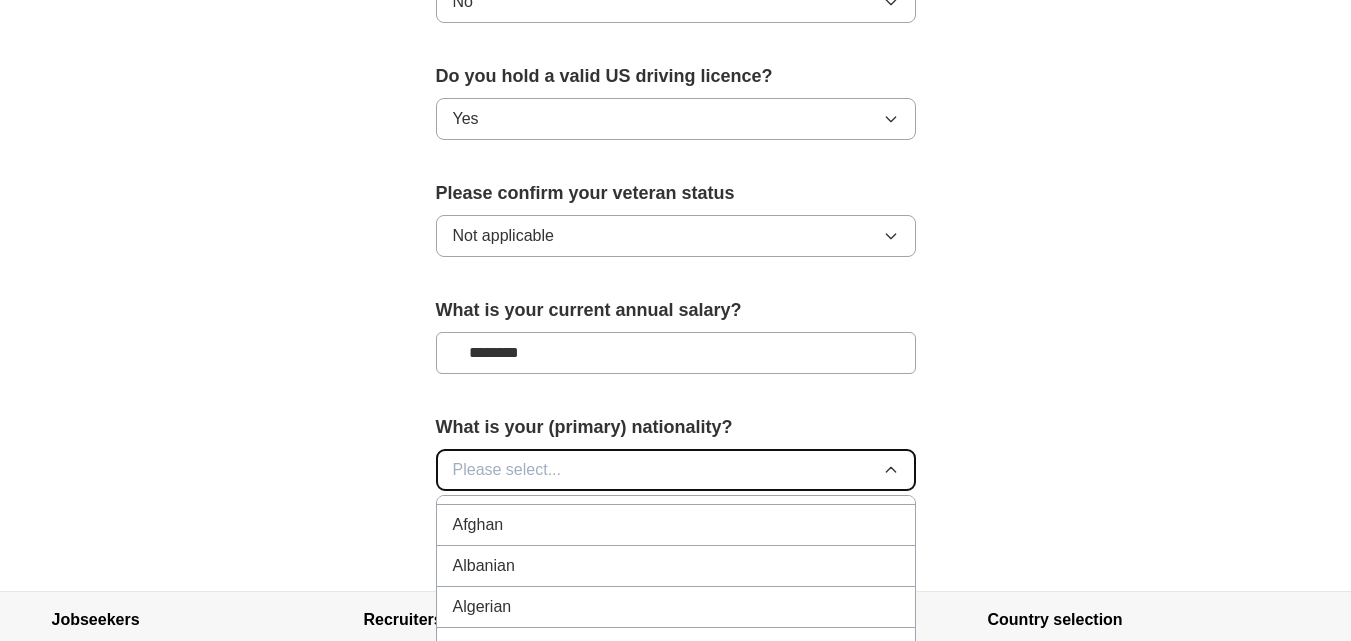 scroll, scrollTop: 83, scrollLeft: 0, axis: vertical 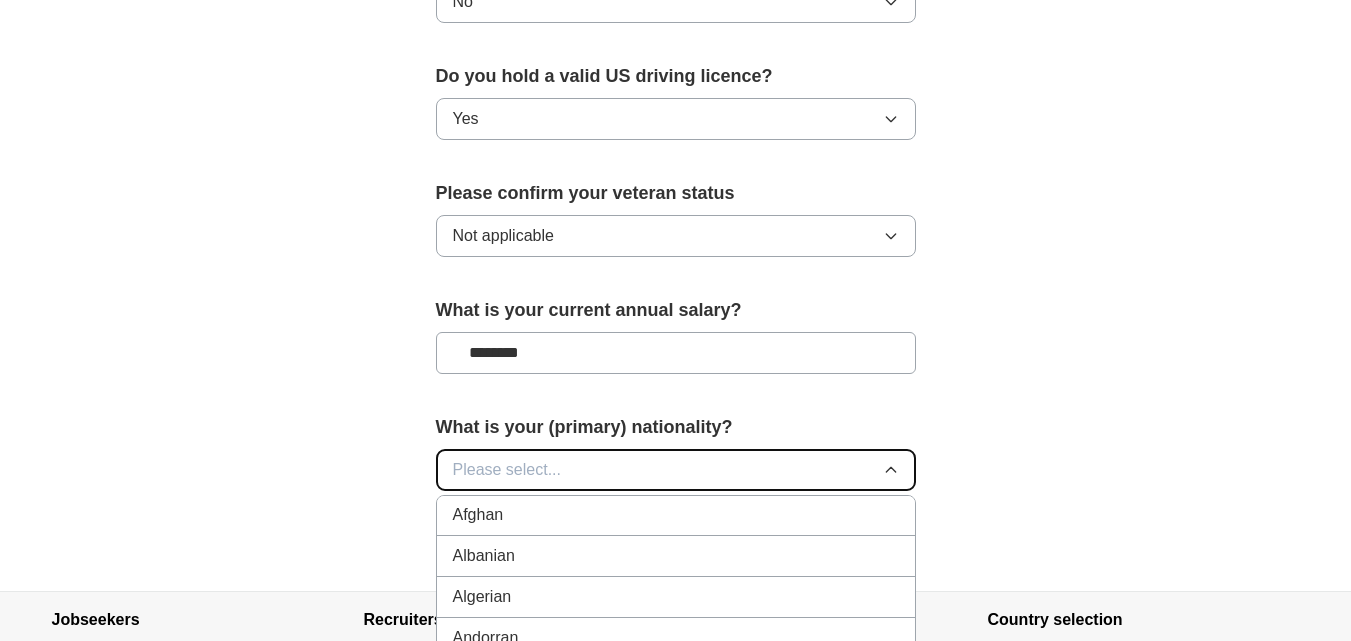 type 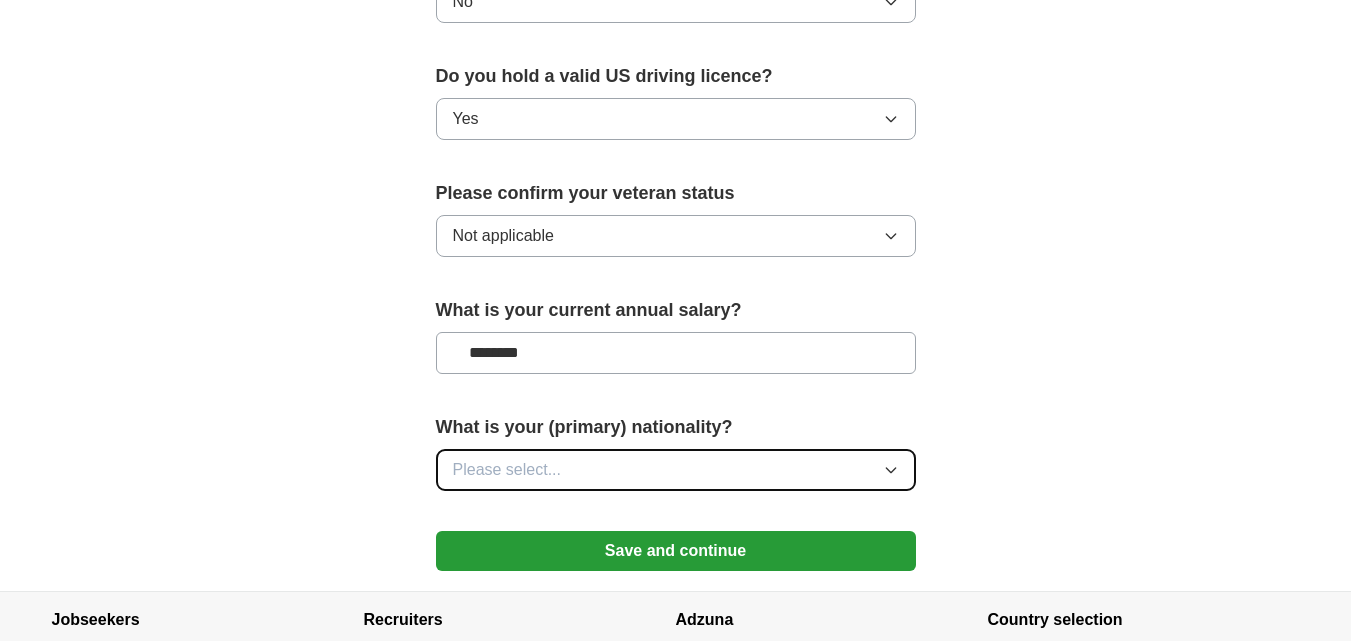 click 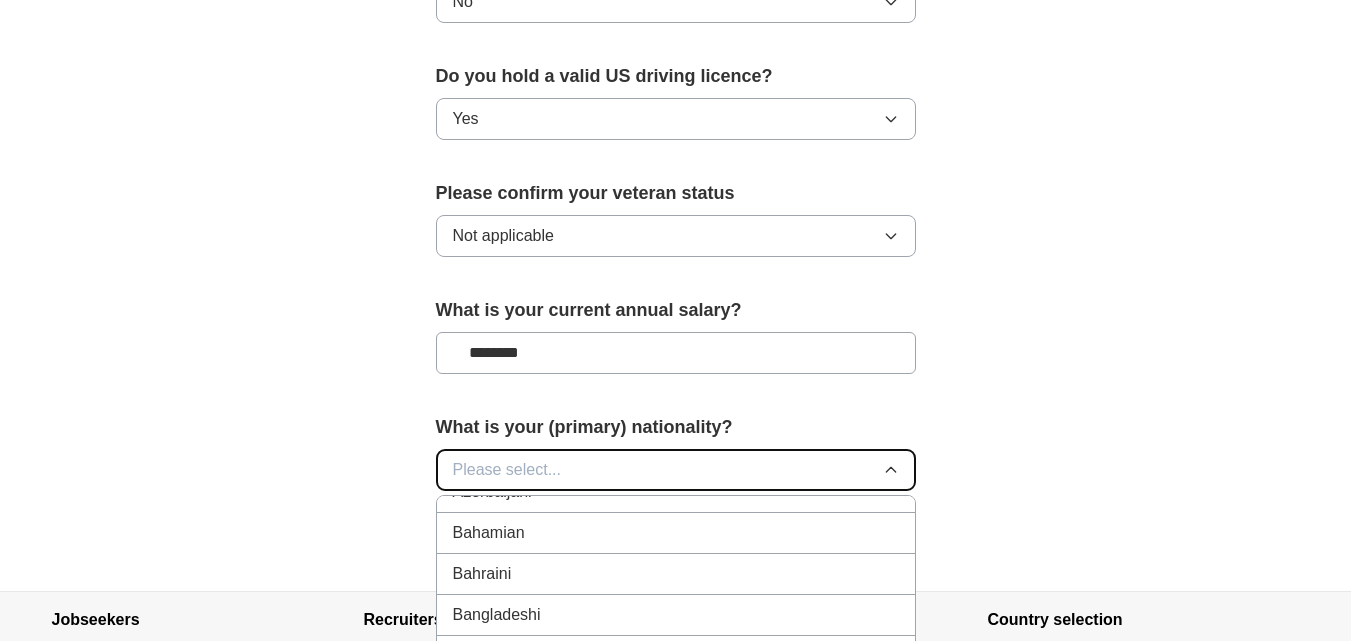 scroll, scrollTop: 527, scrollLeft: 0, axis: vertical 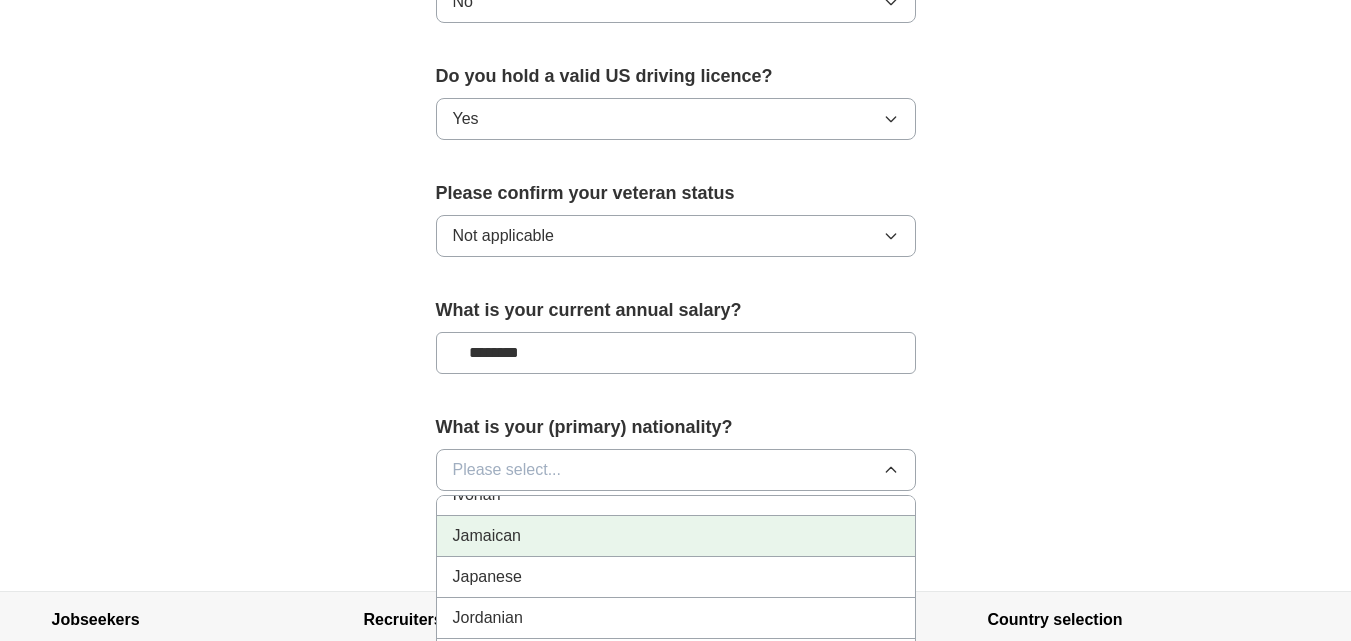 click on "Jamaican" at bounding box center (676, 536) 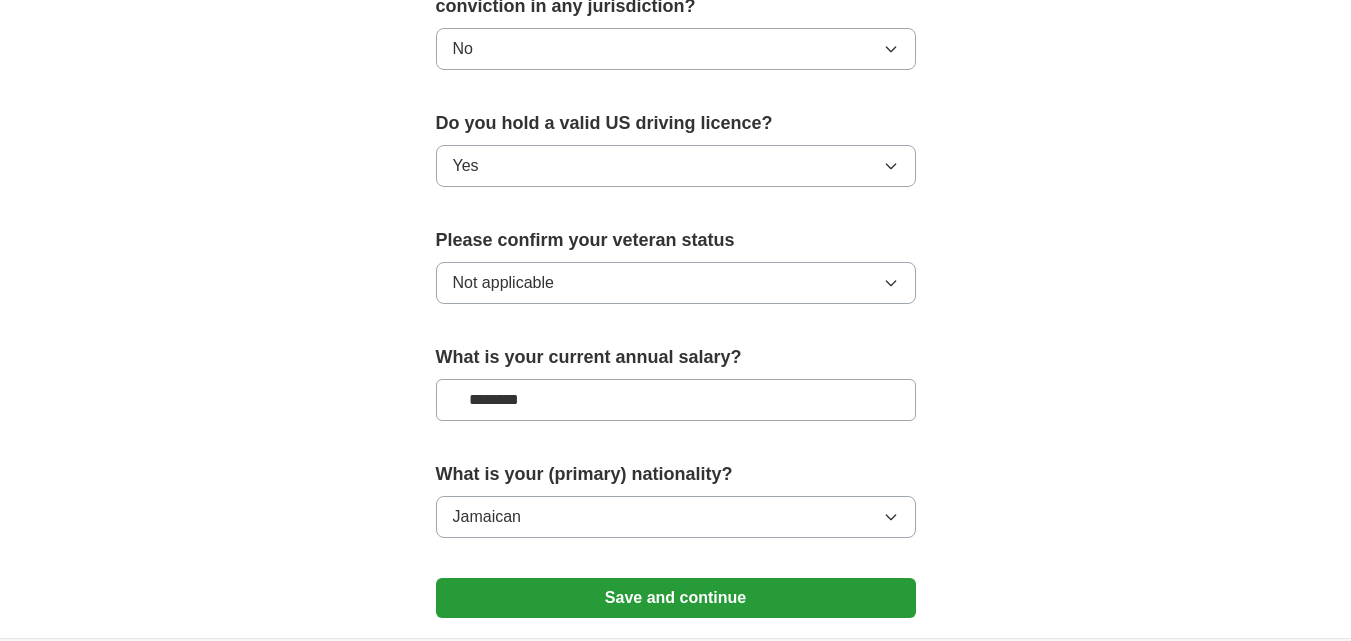 scroll, scrollTop: 1247, scrollLeft: 0, axis: vertical 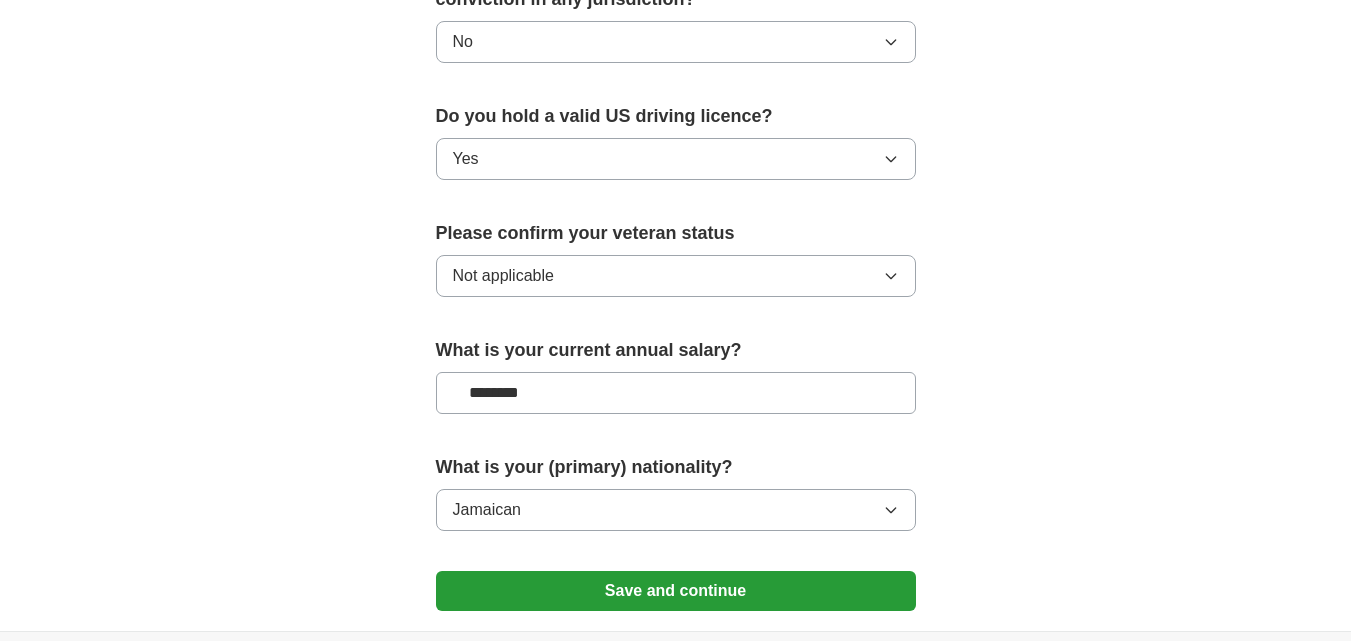 click on "Jamaican" at bounding box center [676, 510] 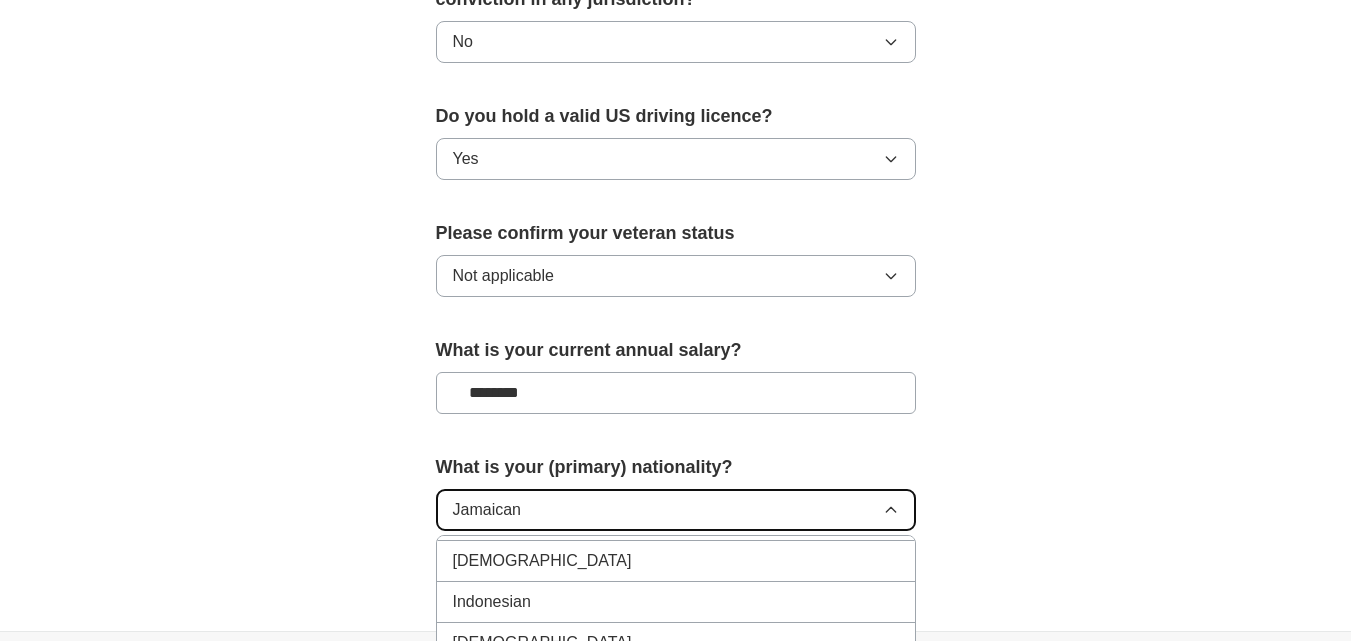 scroll, scrollTop: 3265, scrollLeft: 0, axis: vertical 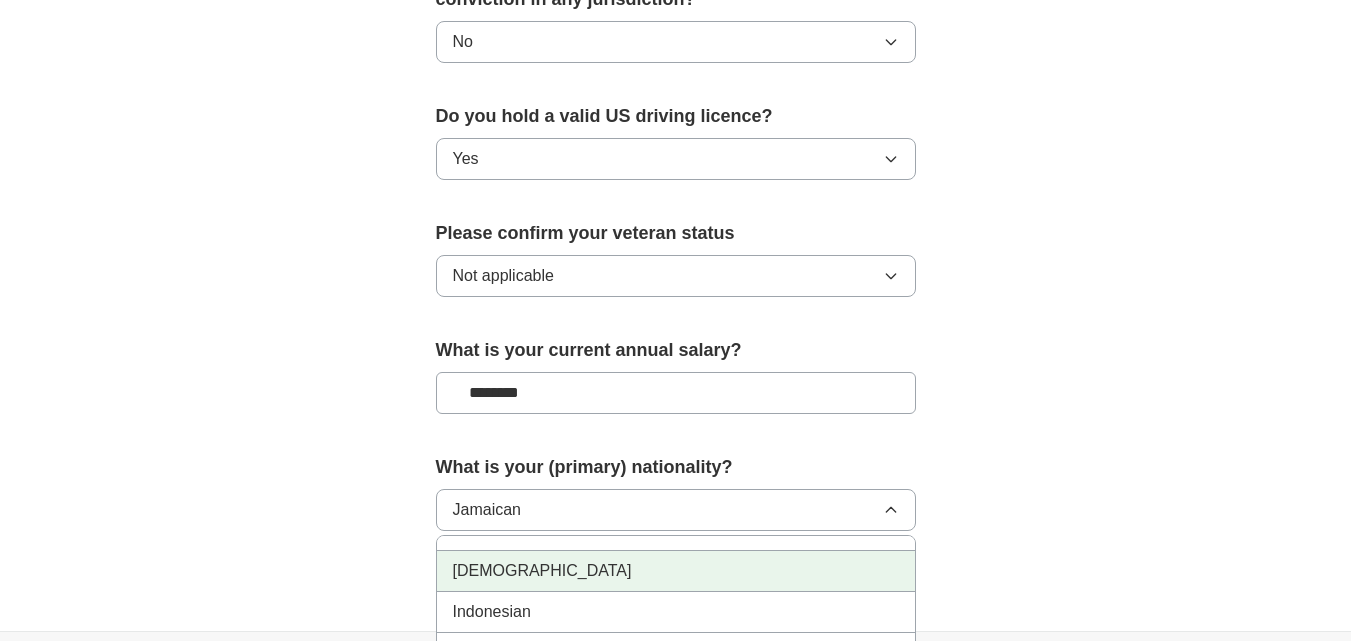 click on "[DEMOGRAPHIC_DATA]" at bounding box center [676, 571] 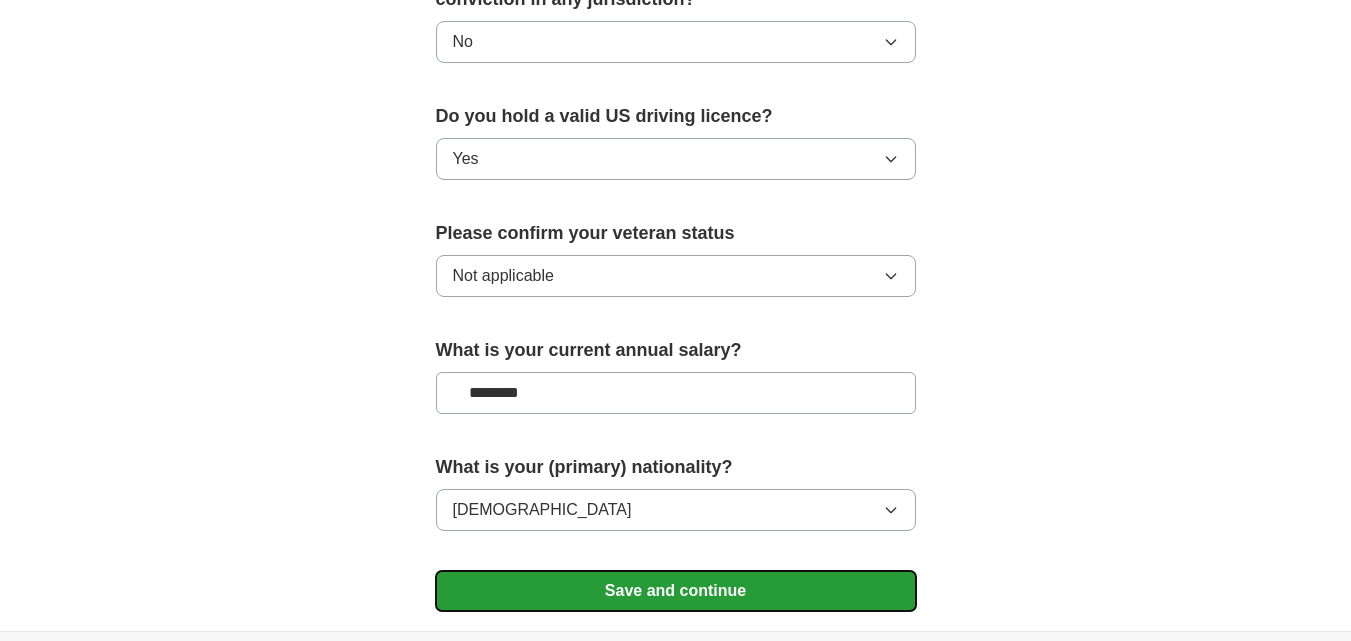 click on "Save and continue" at bounding box center (676, 591) 